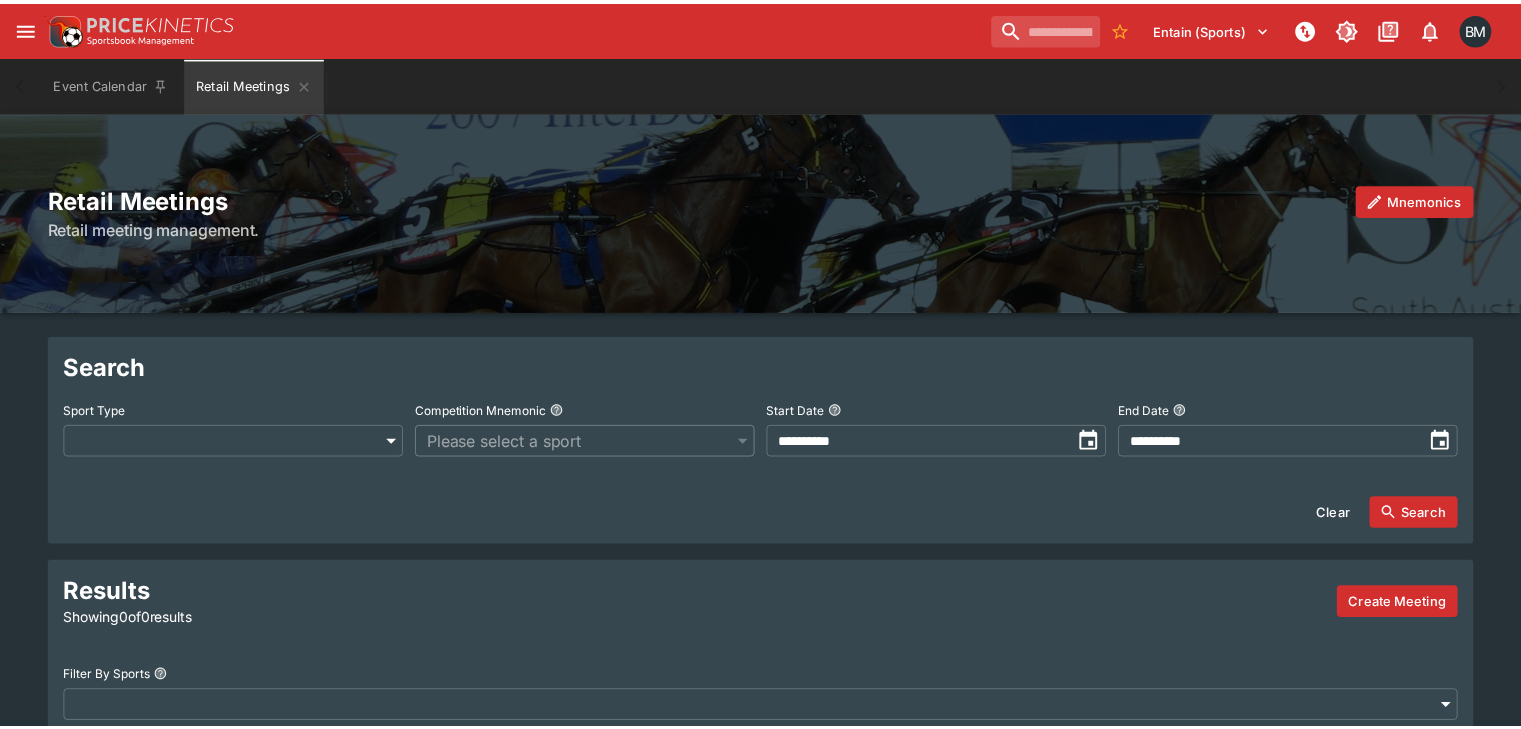 scroll, scrollTop: 0, scrollLeft: 0, axis: both 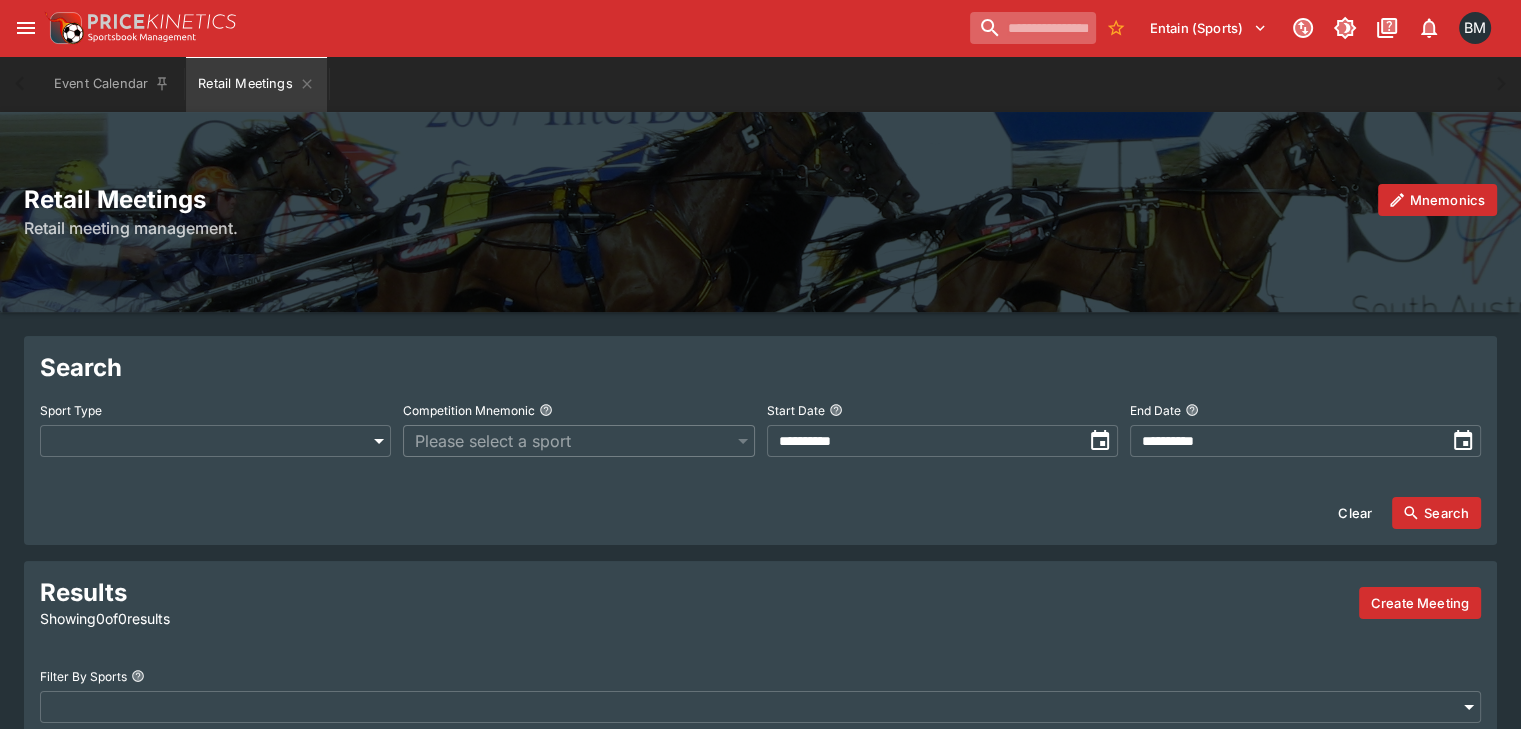 click at bounding box center [1033, 28] 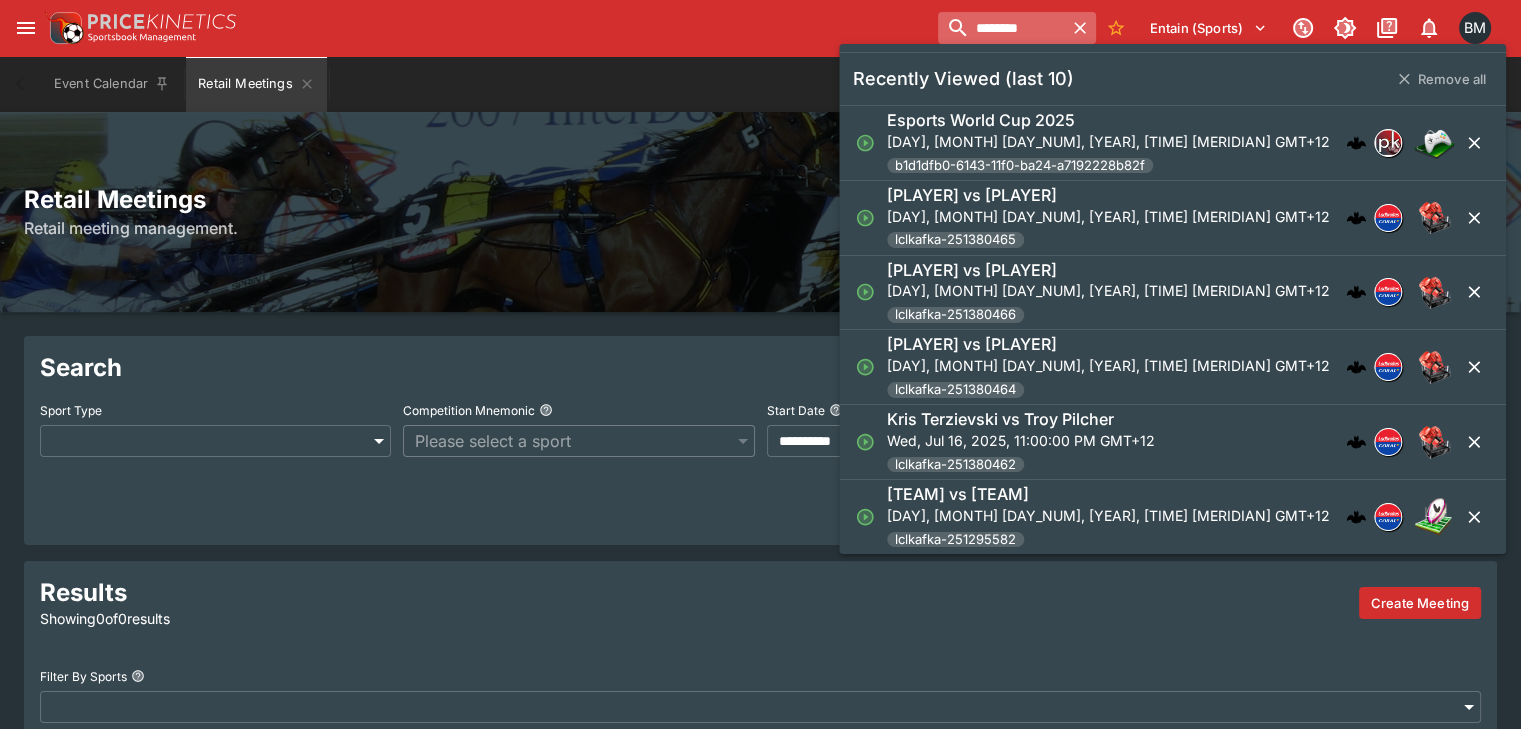 type on "********" 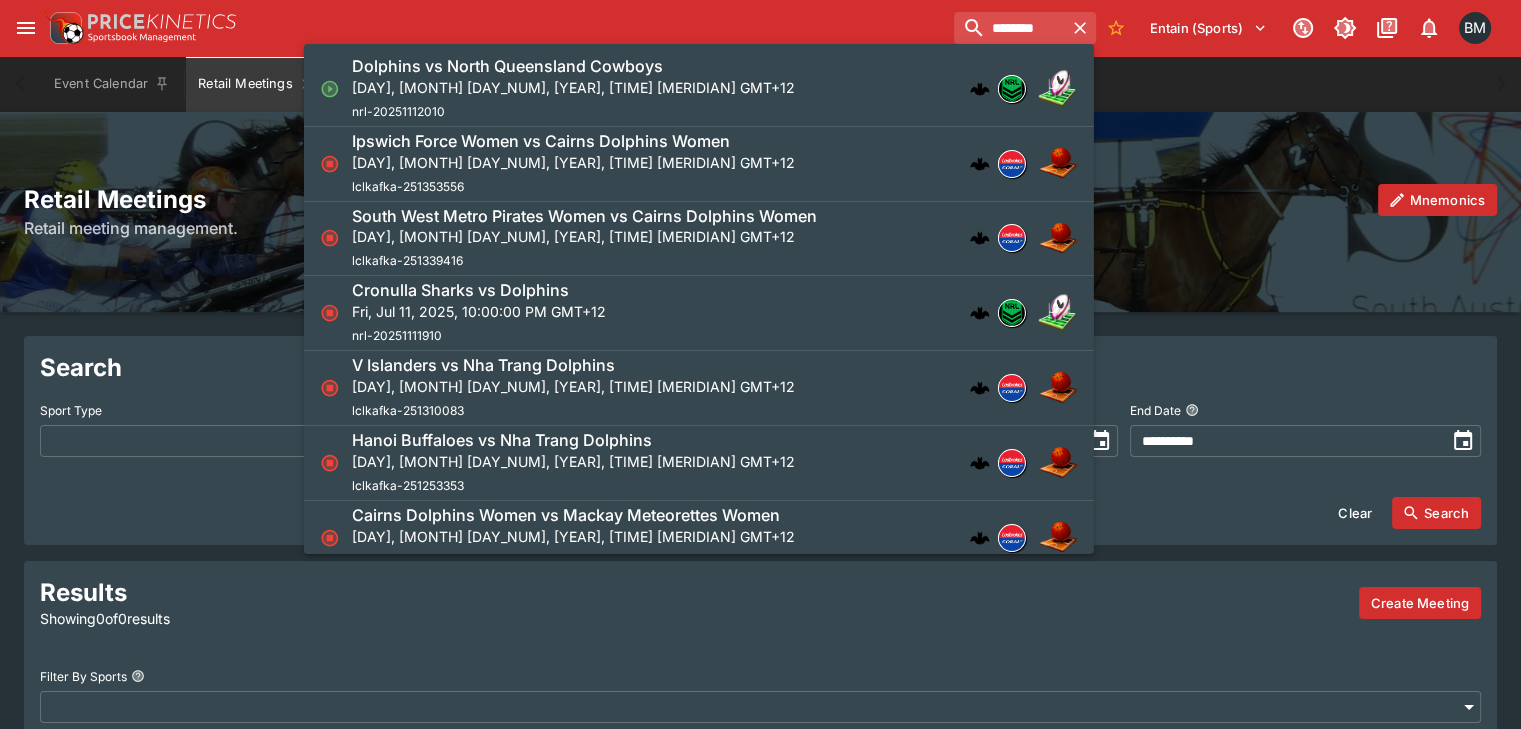 click on "[TEAM] vs [TEAM] [DAY], [MONTH] [DAY_NUM], [YEAR], [TIME] [MERIDIAN] GMT+12 nrl-20251112010" at bounding box center [689, 89] 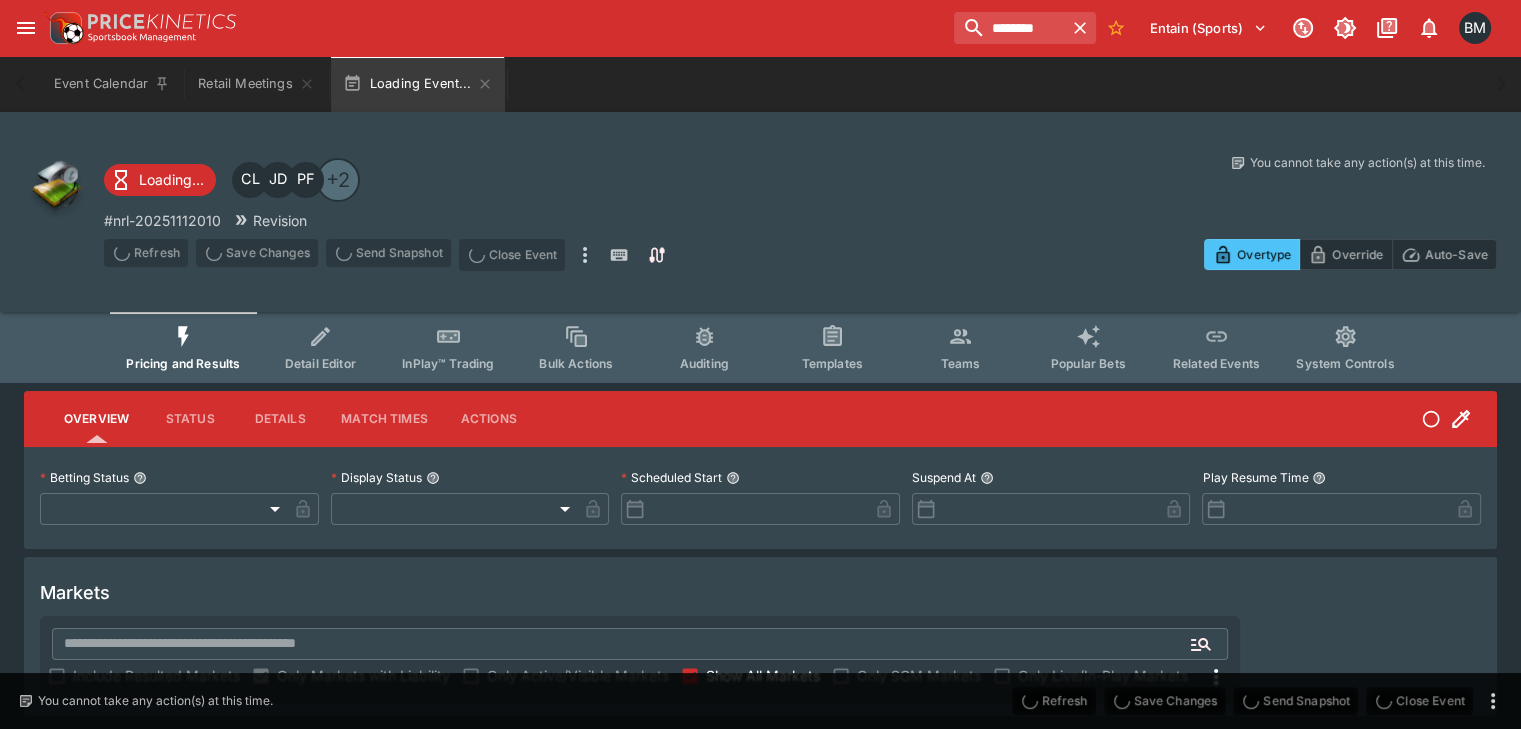 type on "**********" 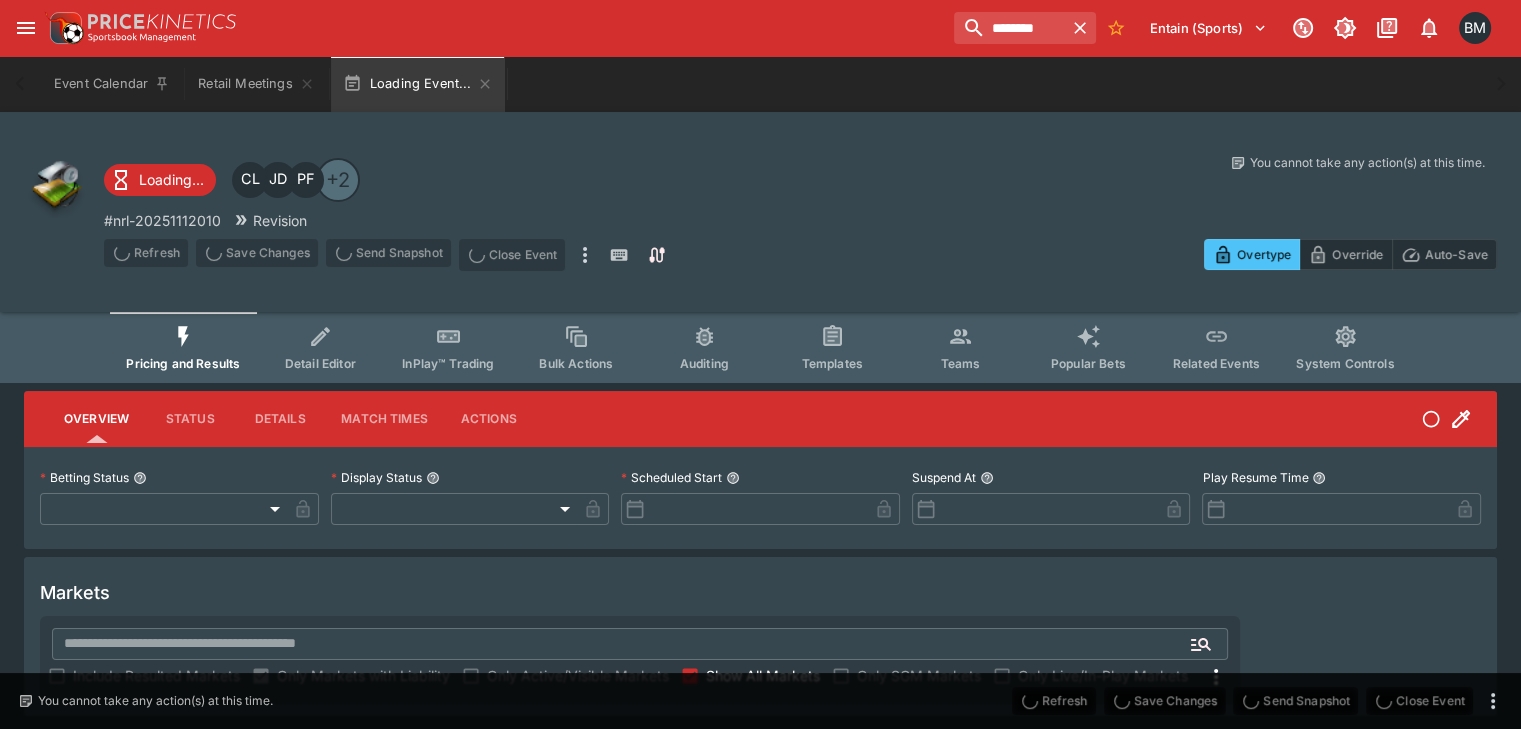 type on "*******" 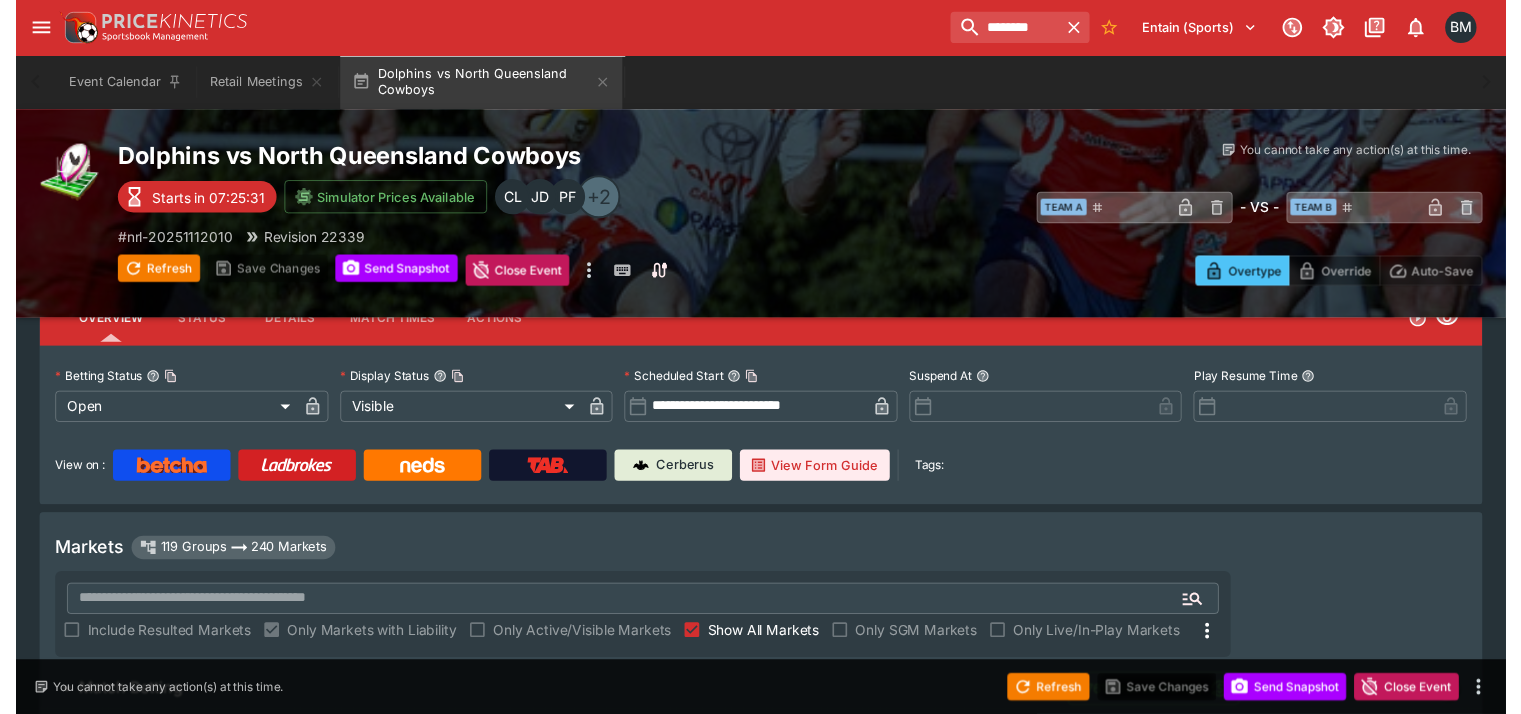 scroll, scrollTop: 166, scrollLeft: 0, axis: vertical 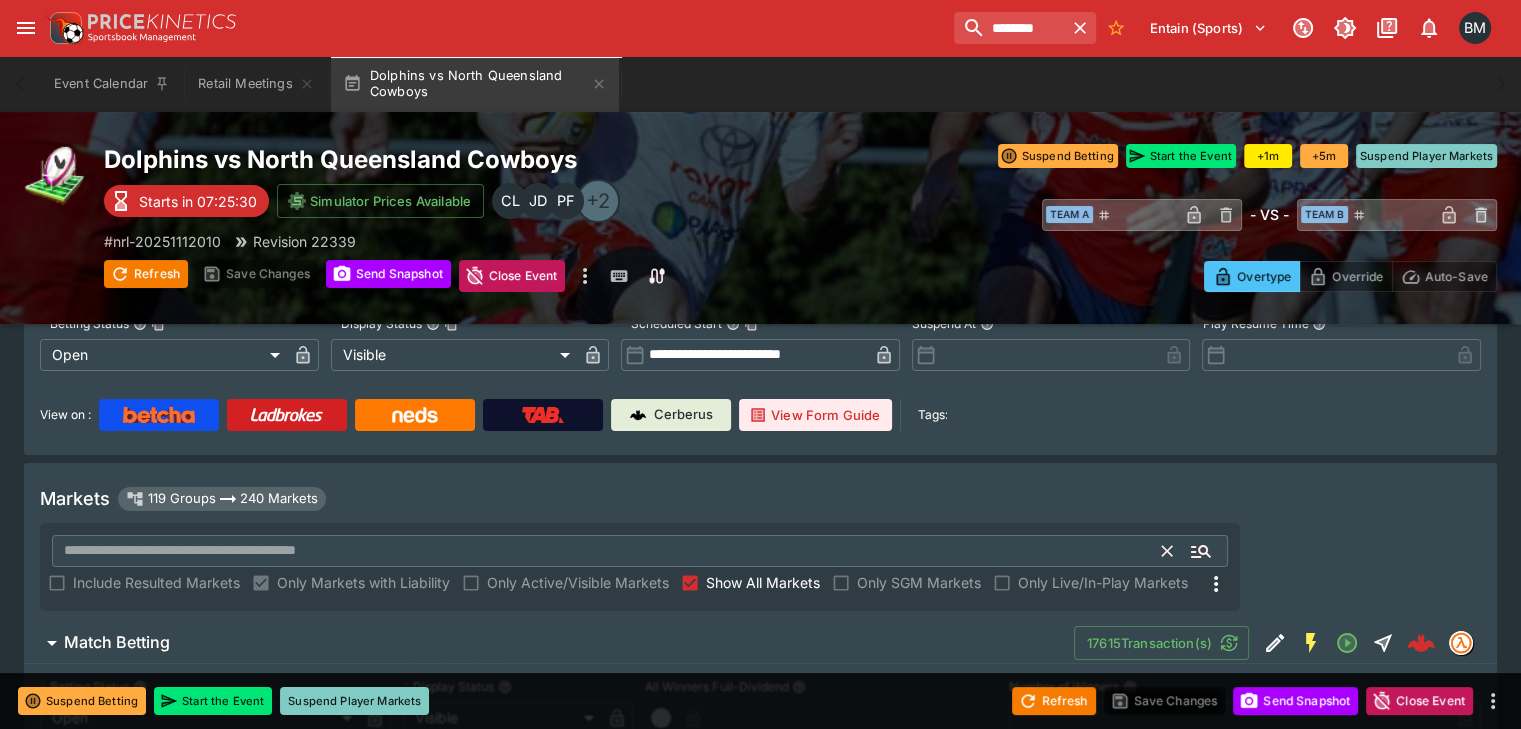 click at bounding box center (607, 551) 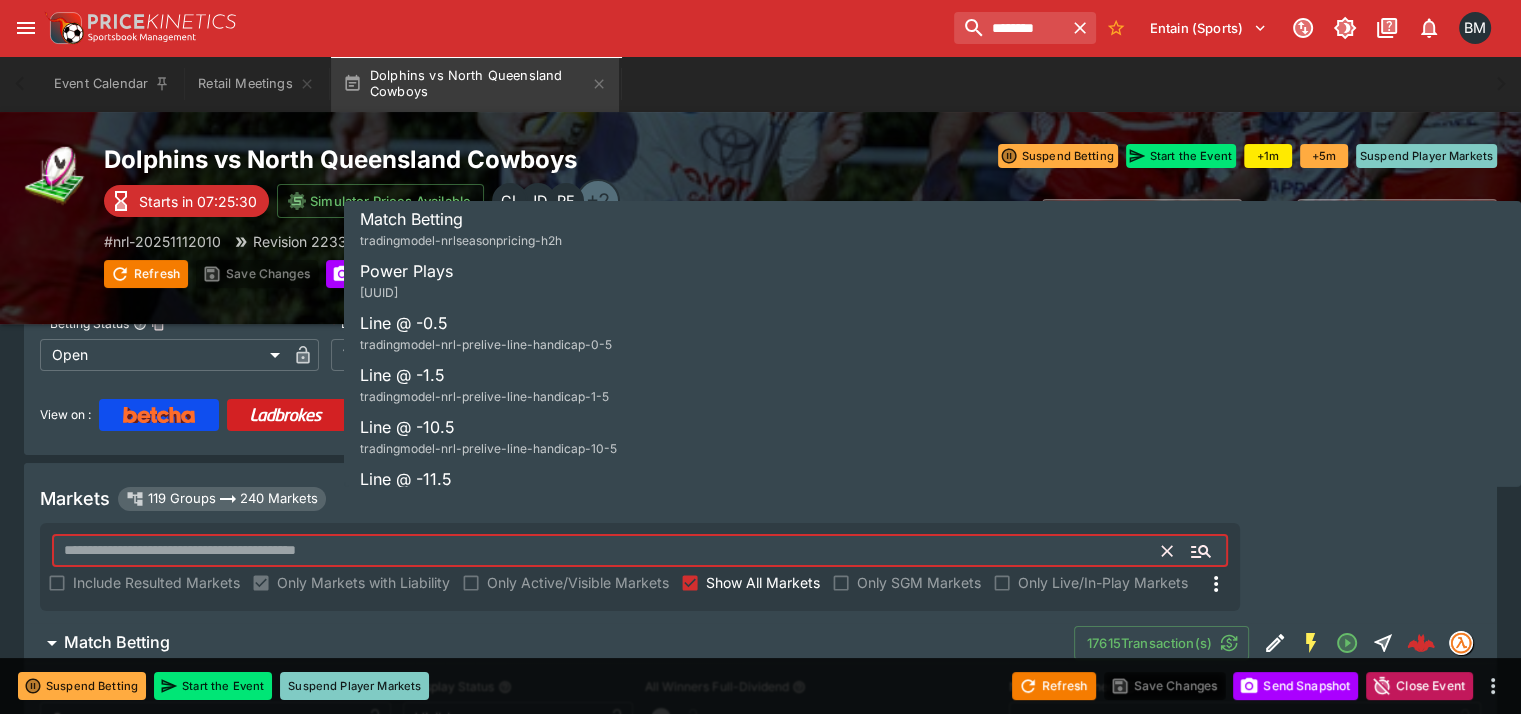click on "[UUID]" at bounding box center (379, 292) 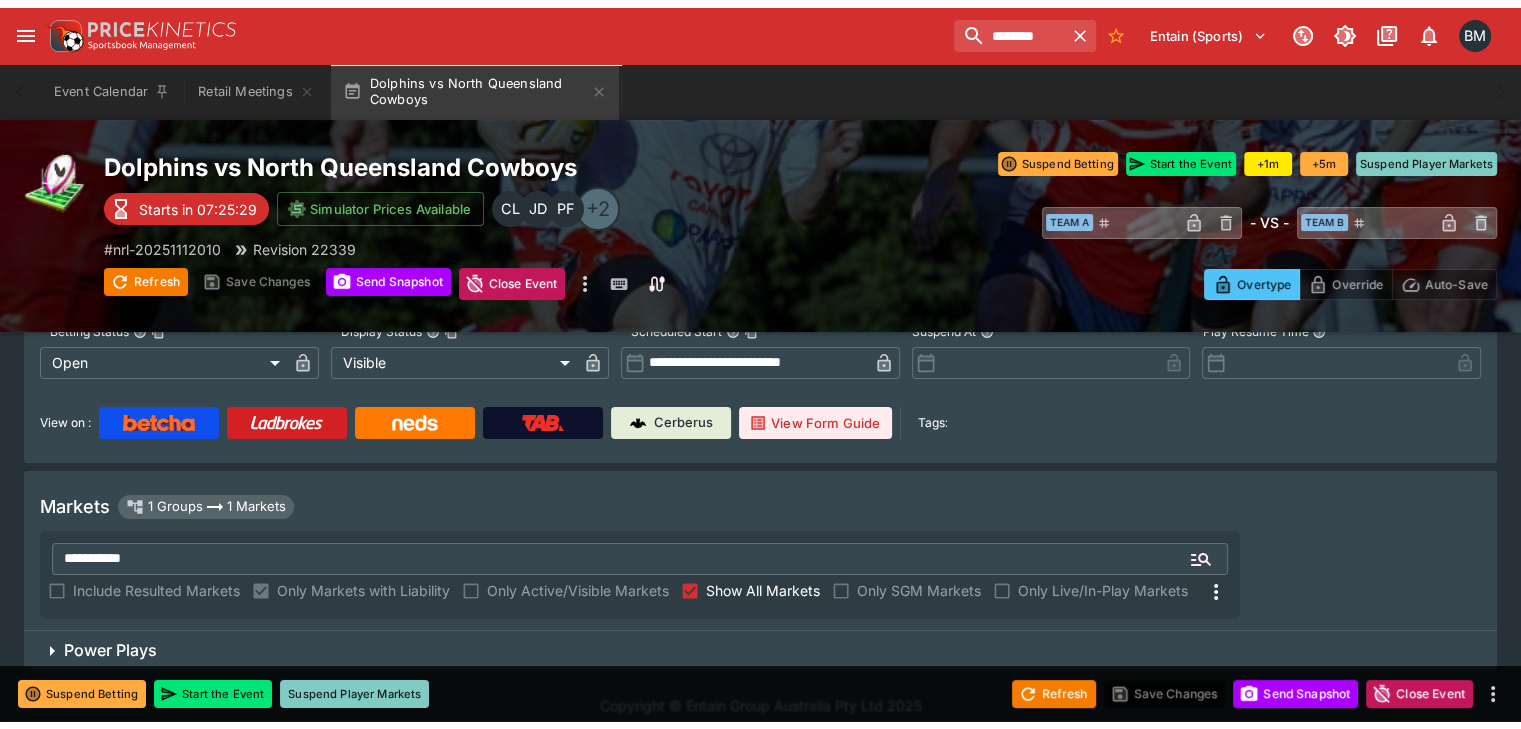 scroll, scrollTop: 120, scrollLeft: 0, axis: vertical 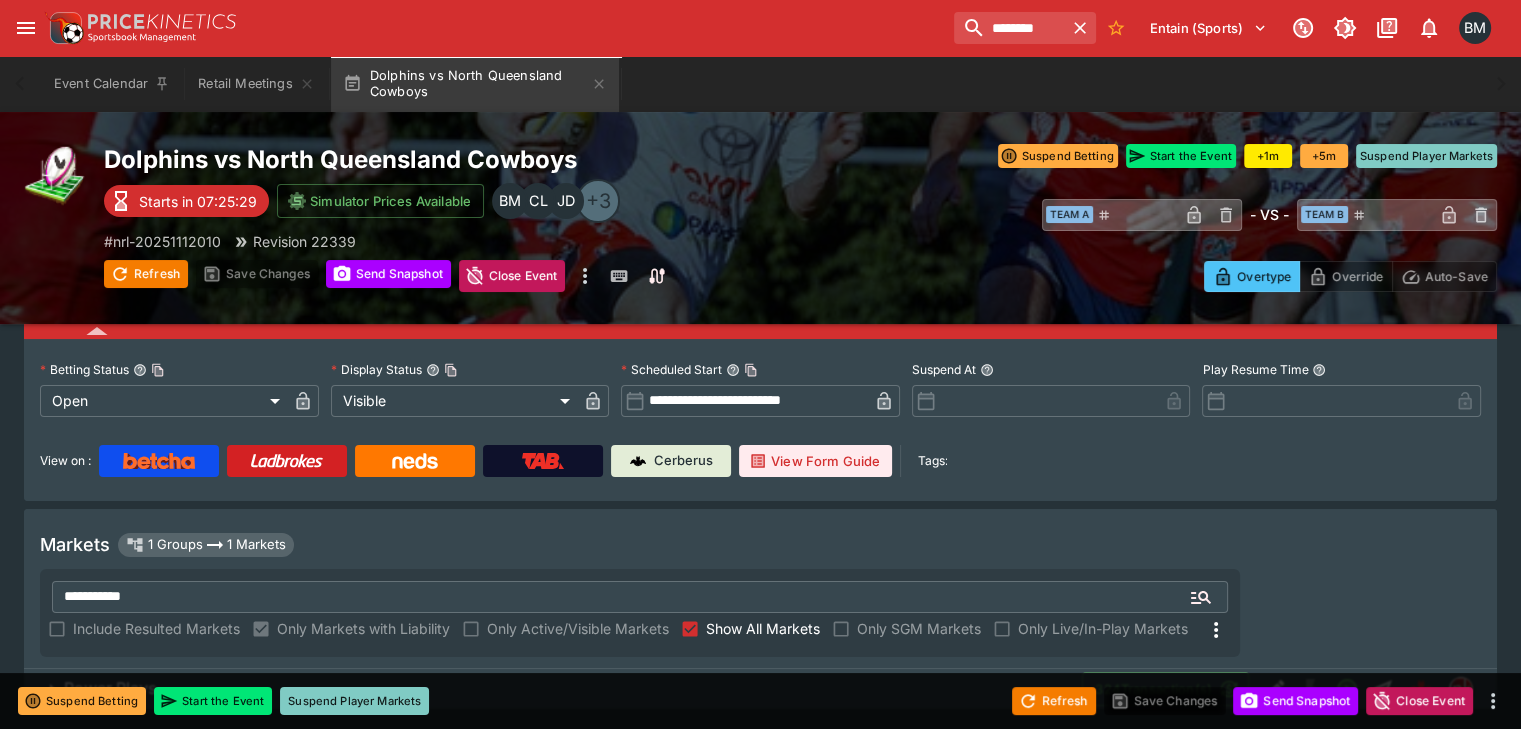 click on "Power Plays 324  Transaction(s)" at bounding box center [760, 689] 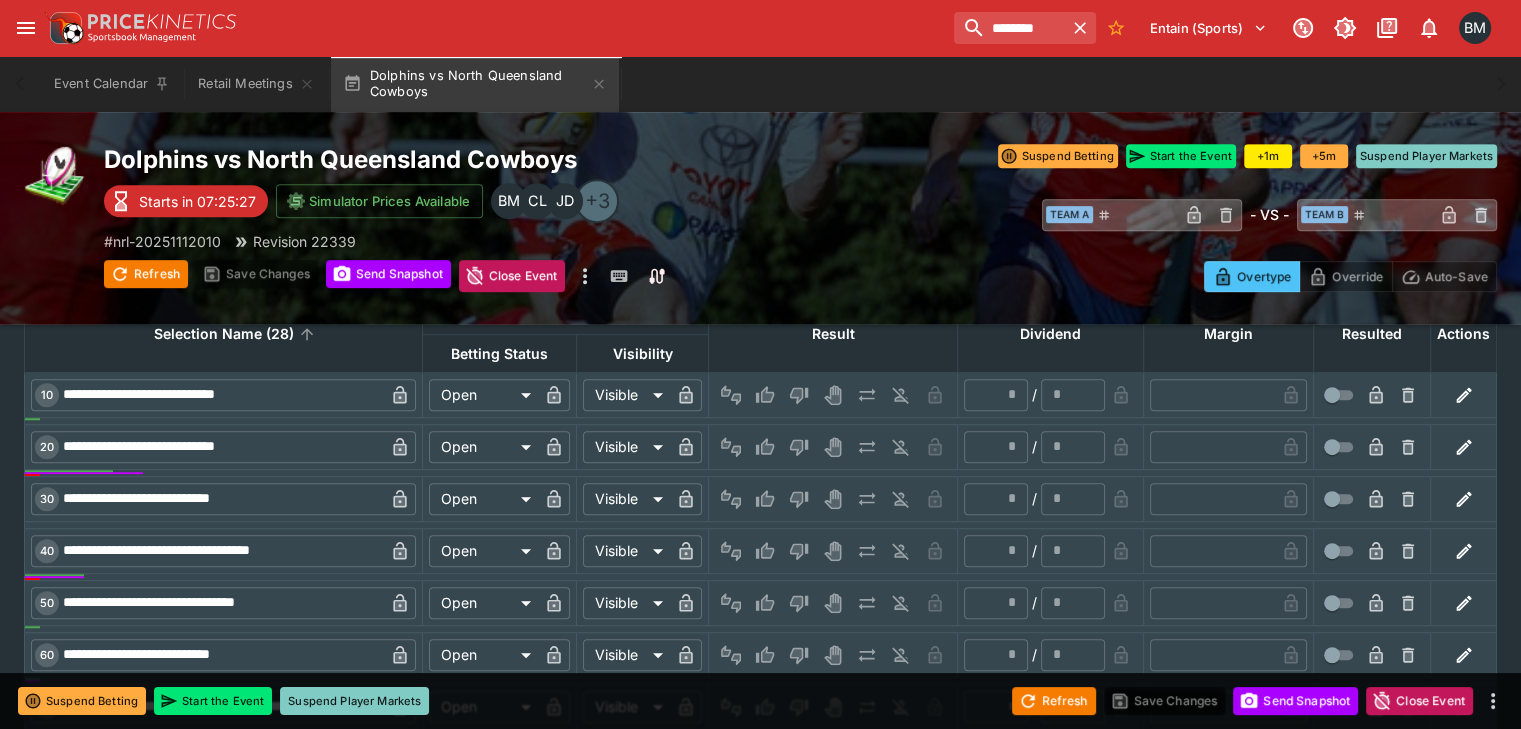 scroll, scrollTop: 833, scrollLeft: 0, axis: vertical 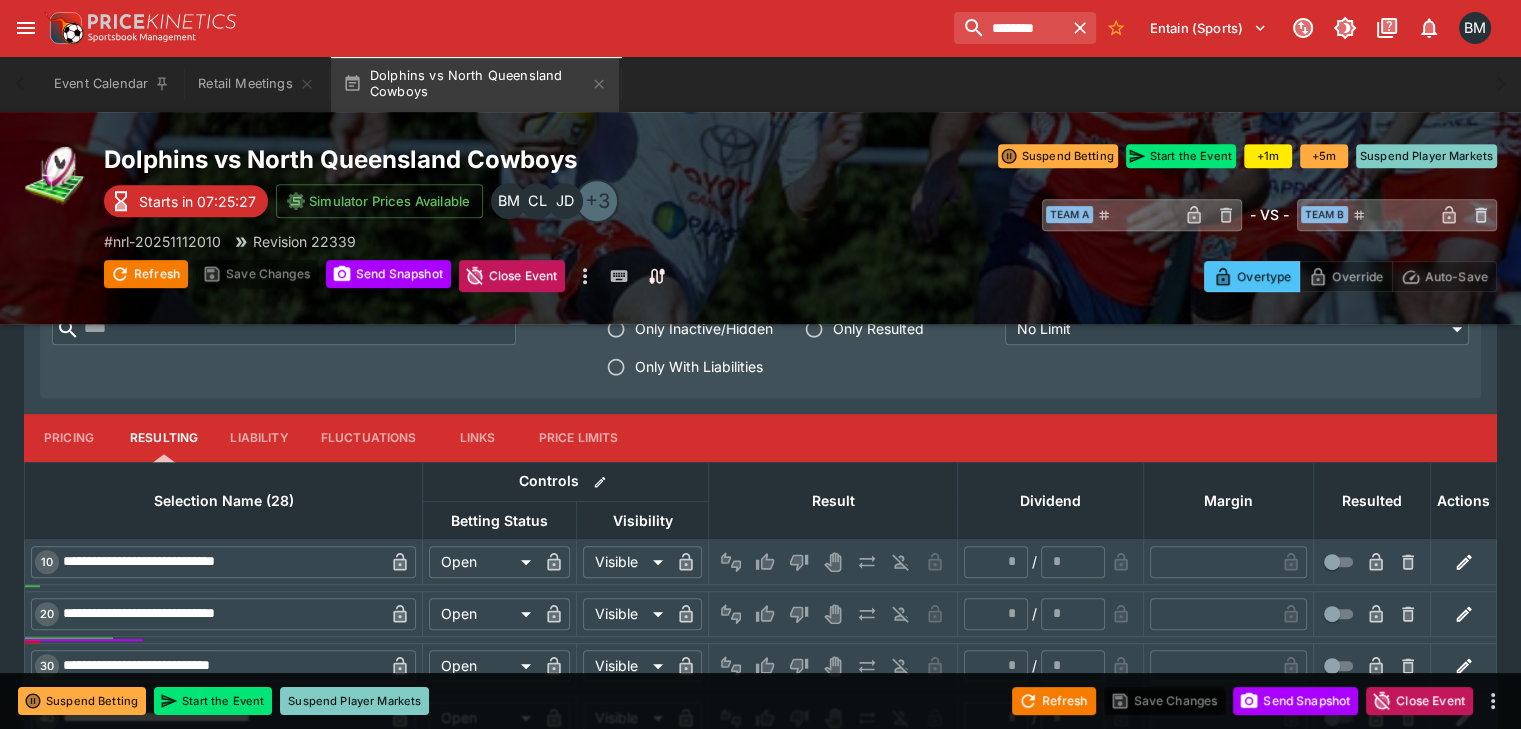 click on "Pricing" at bounding box center [69, 438] 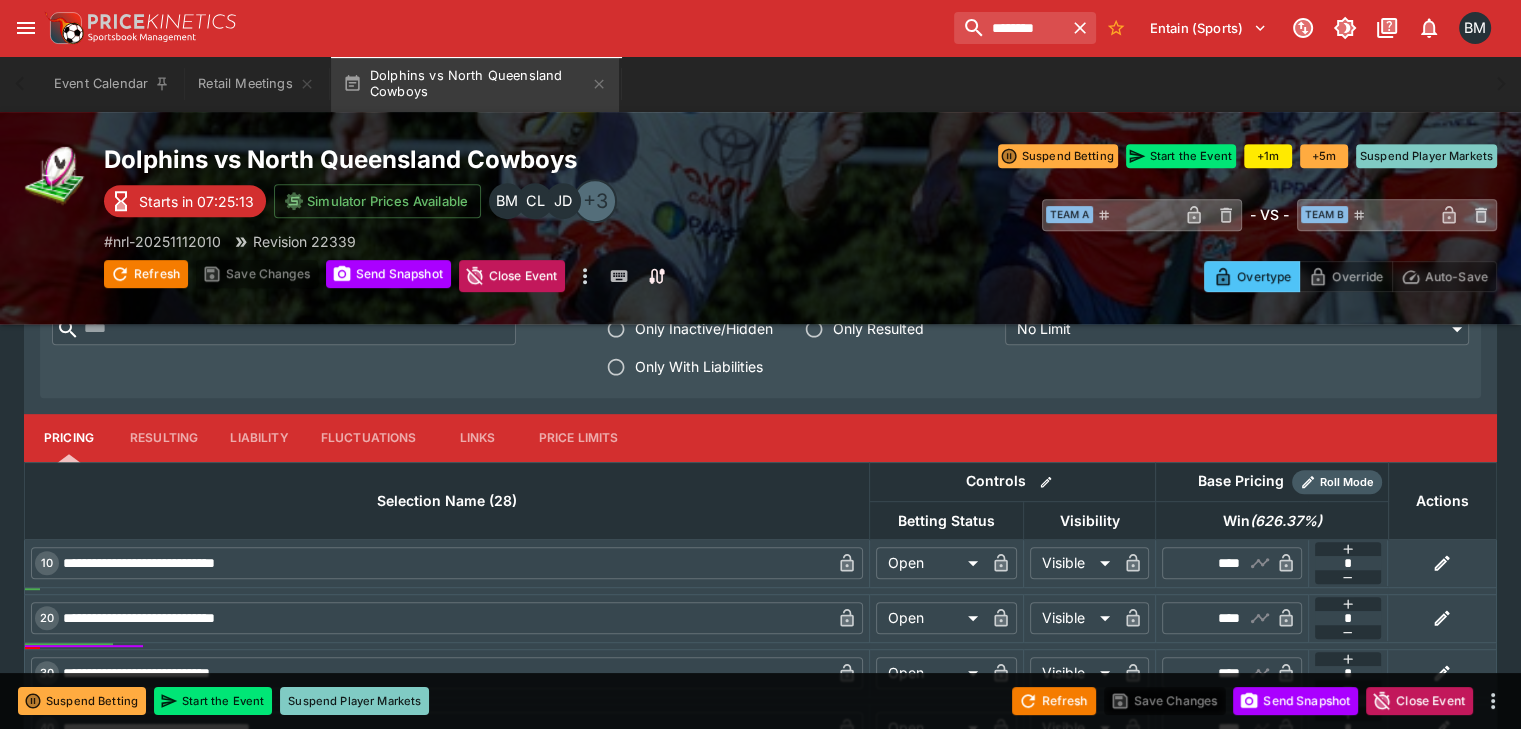 click on "****" at bounding box center (1215, 563) 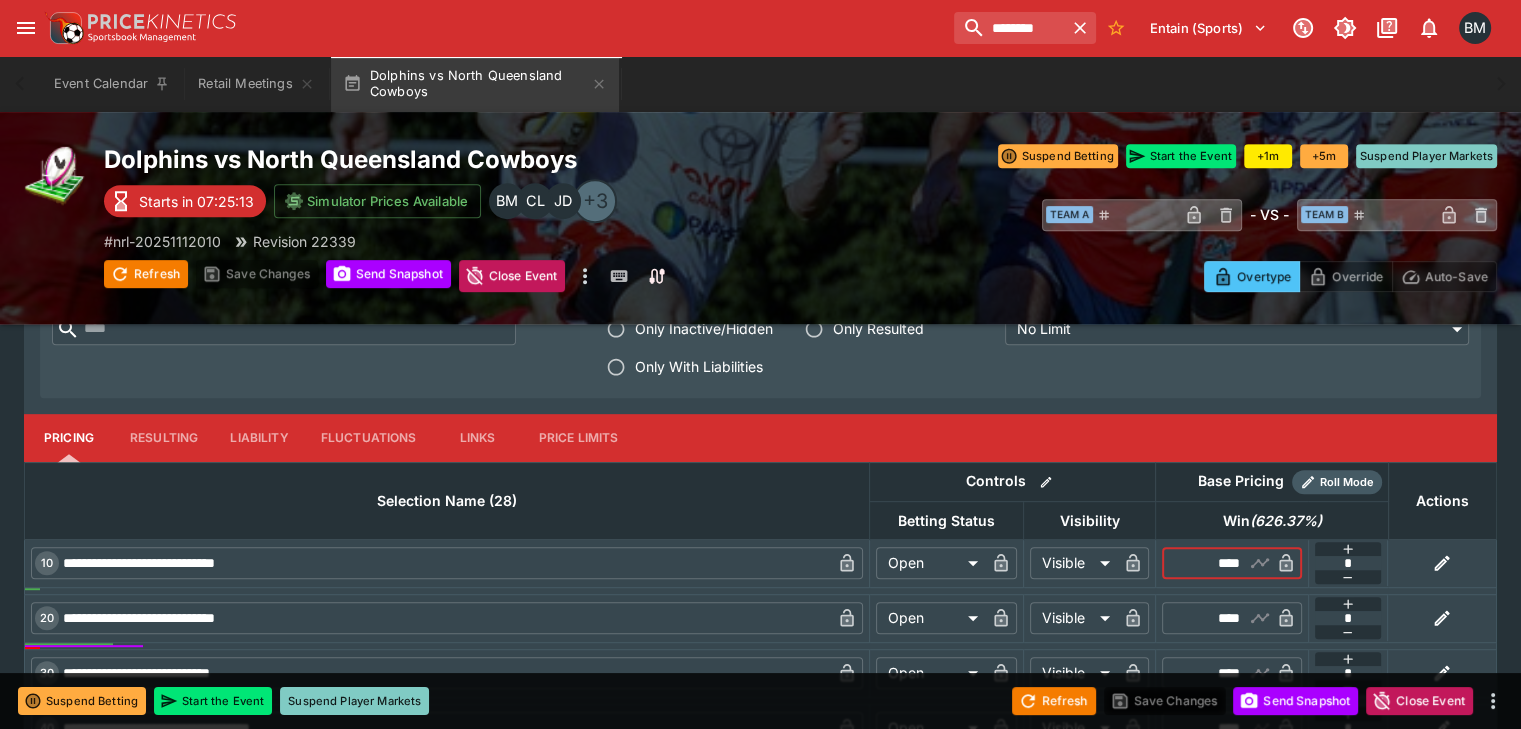 click on "****" at bounding box center (1215, 563) 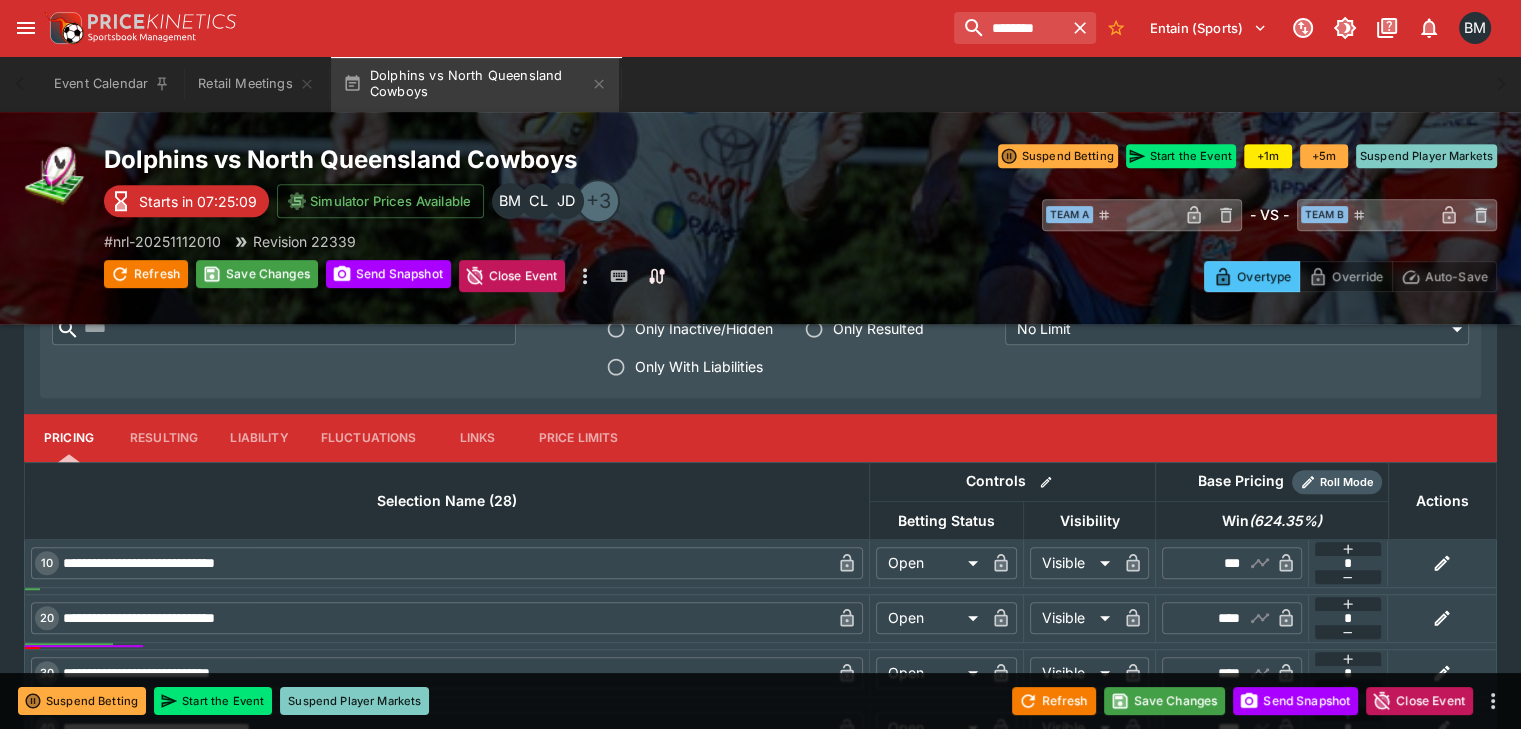 type on "****" 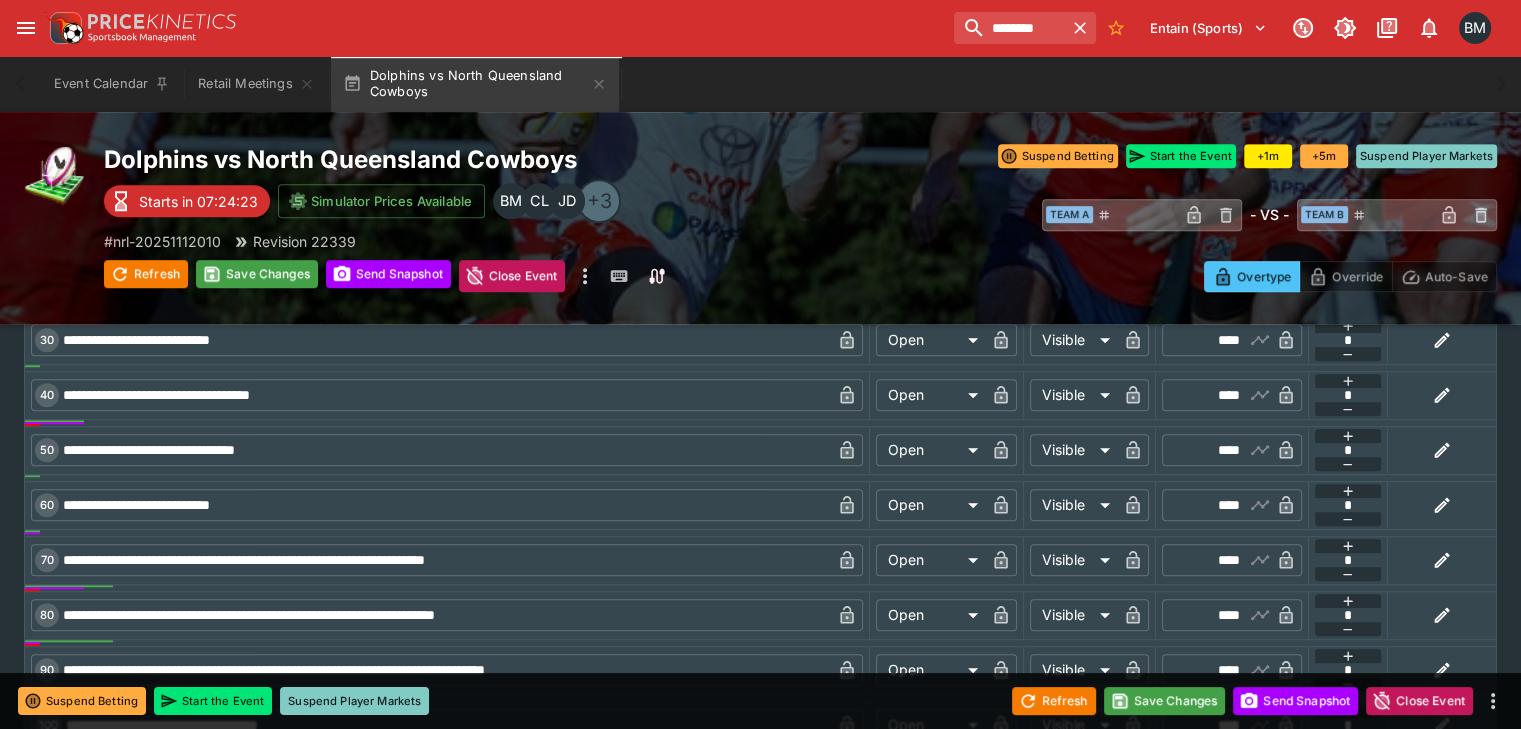 scroll, scrollTop: 1000, scrollLeft: 0, axis: vertical 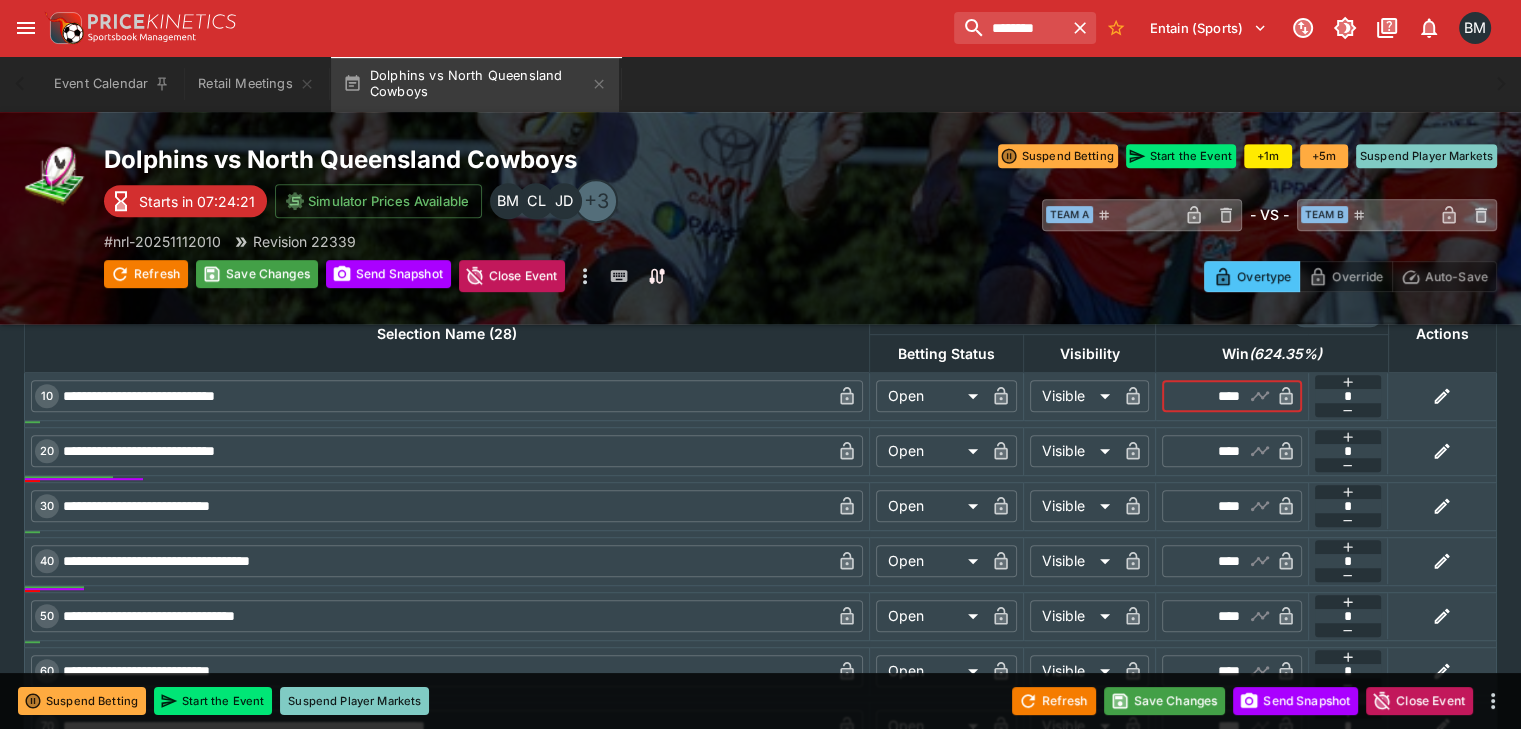 click on "****" at bounding box center (1215, 561) 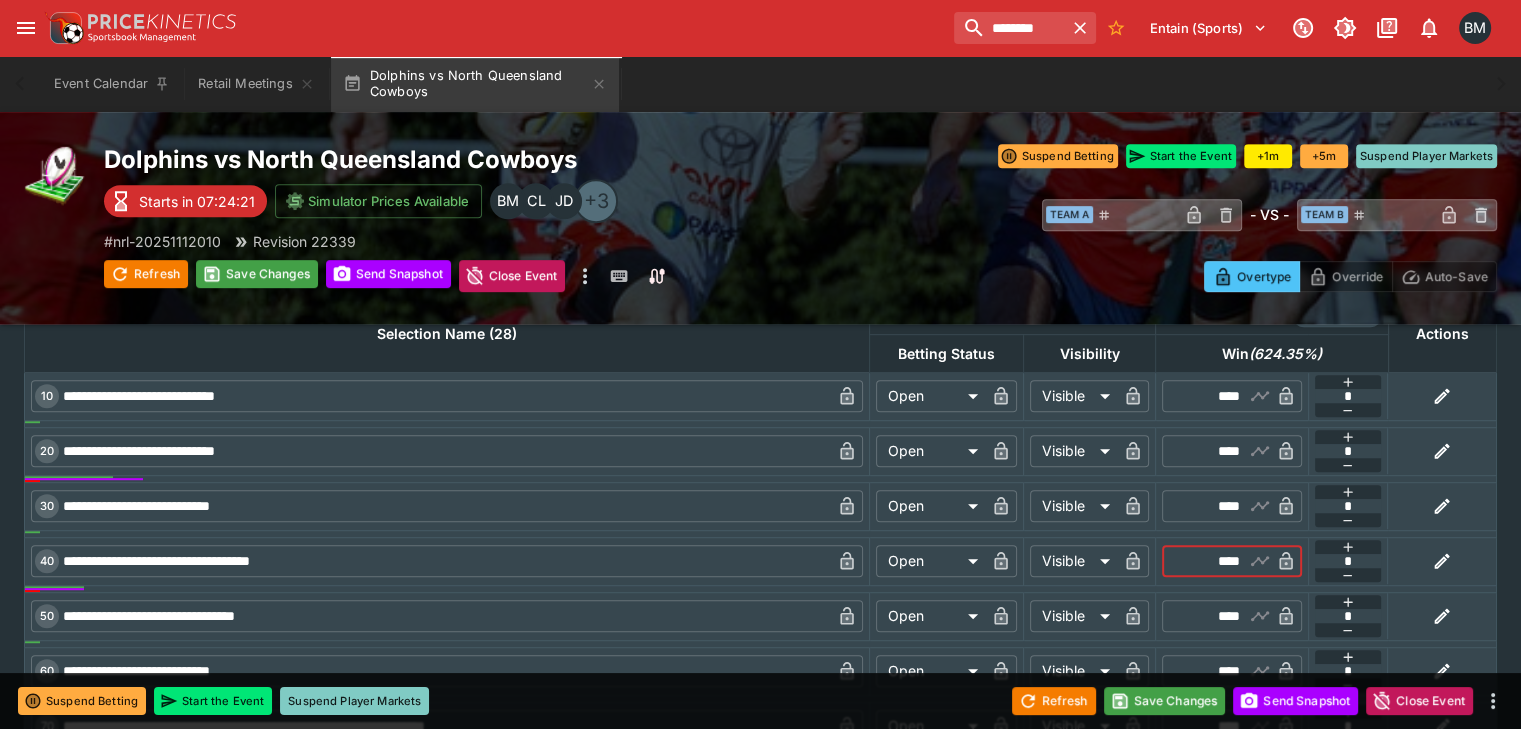 click on "****" at bounding box center [1215, 561] 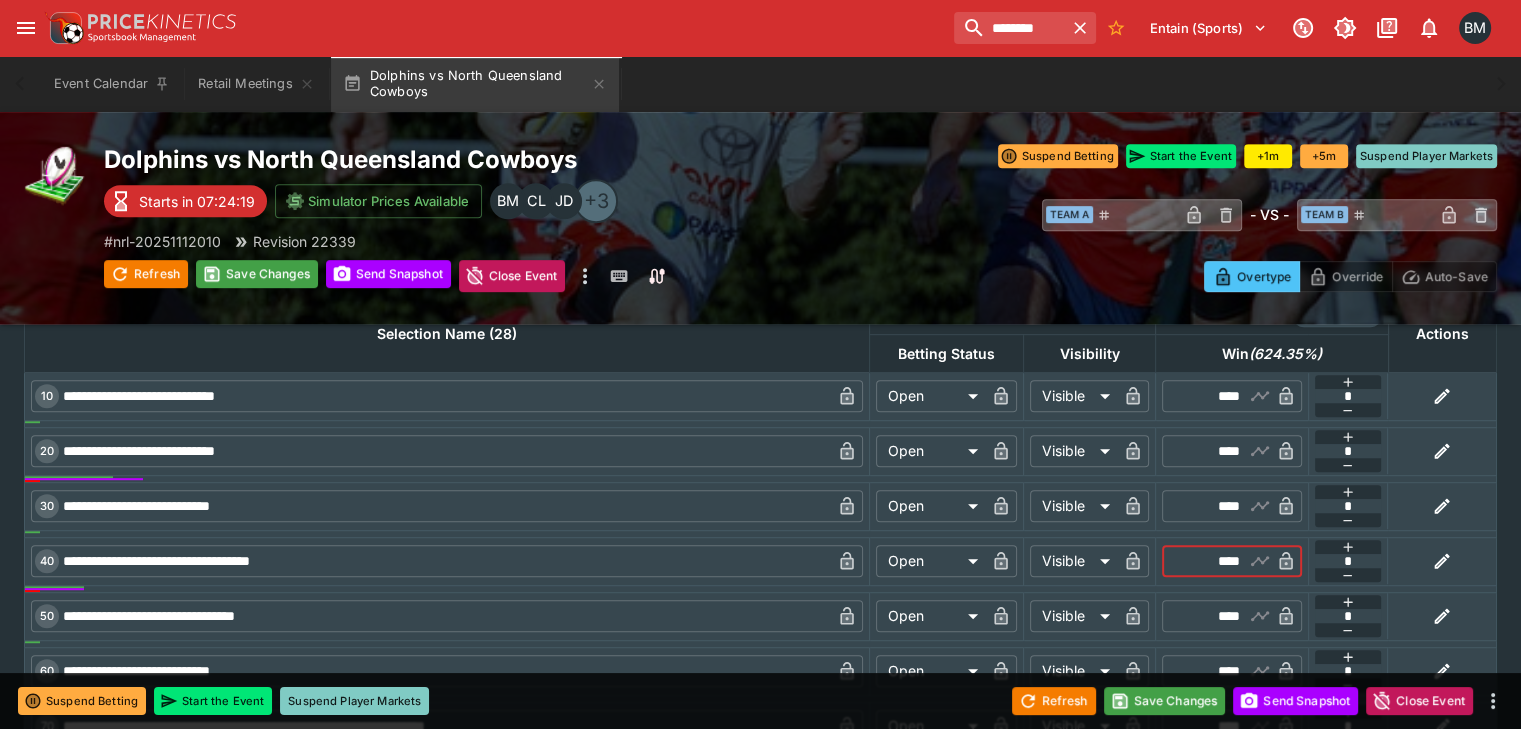 click on "****" at bounding box center (1215, 561) 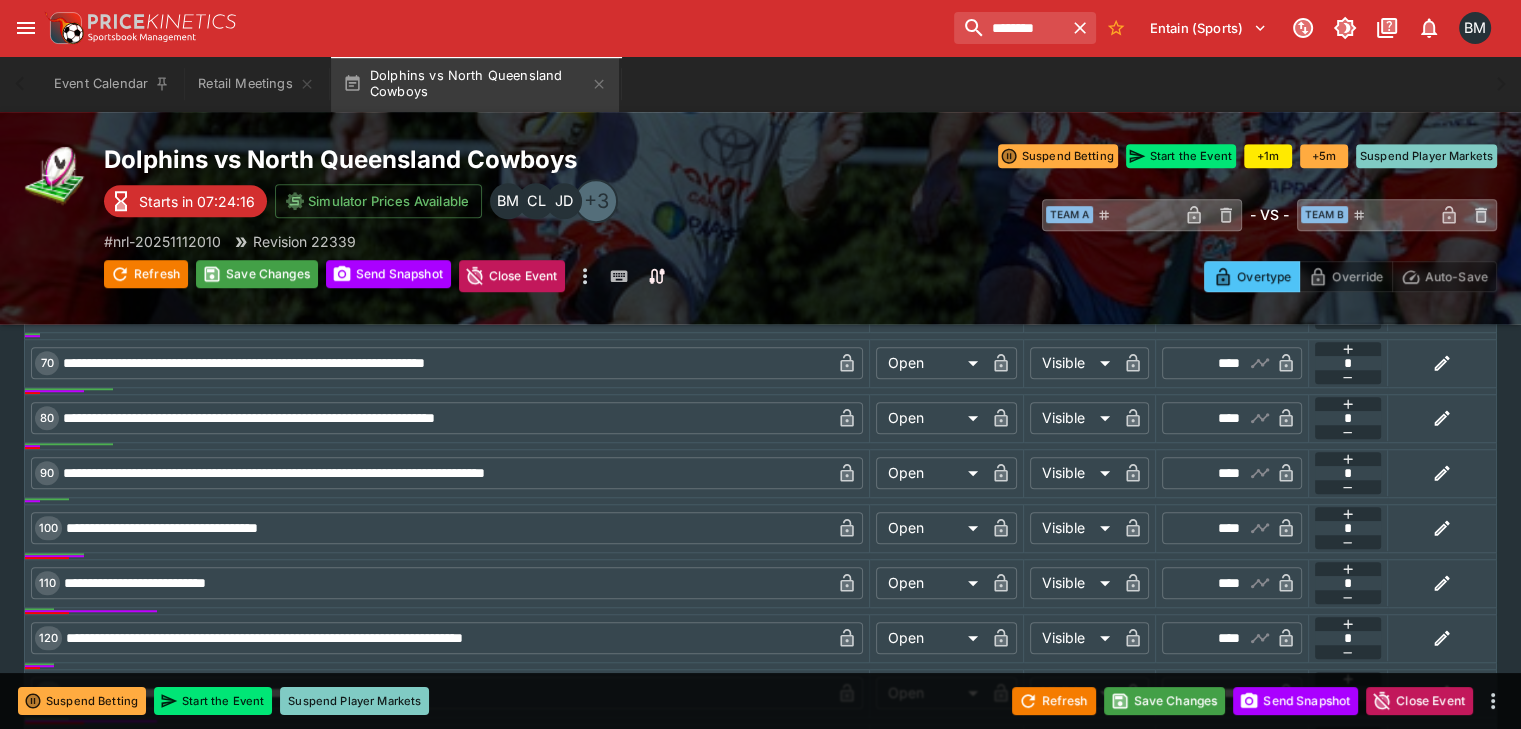 scroll, scrollTop: 1372, scrollLeft: 0, axis: vertical 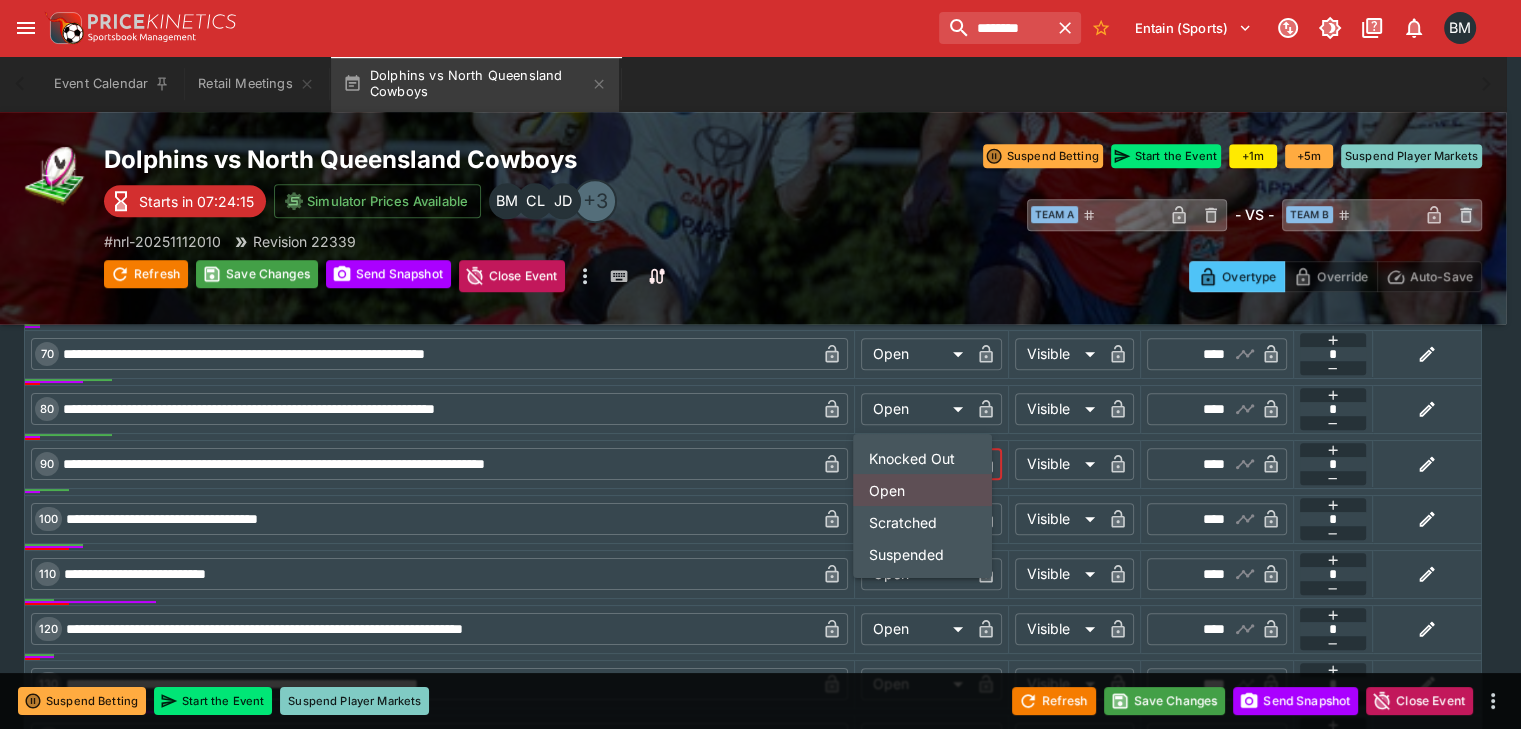 click on "**********" at bounding box center [760, 160] 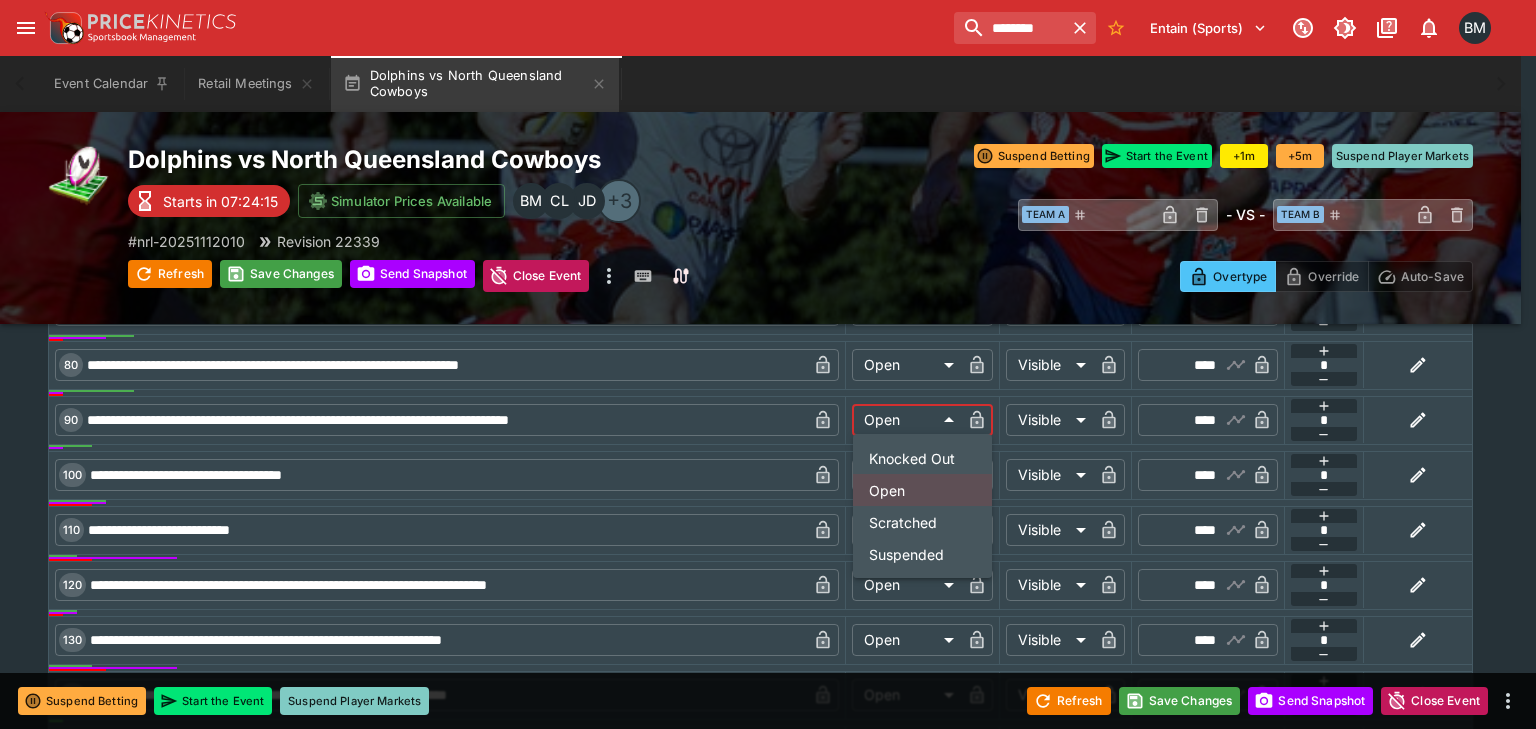 click on "Suspended" at bounding box center [922, 554] 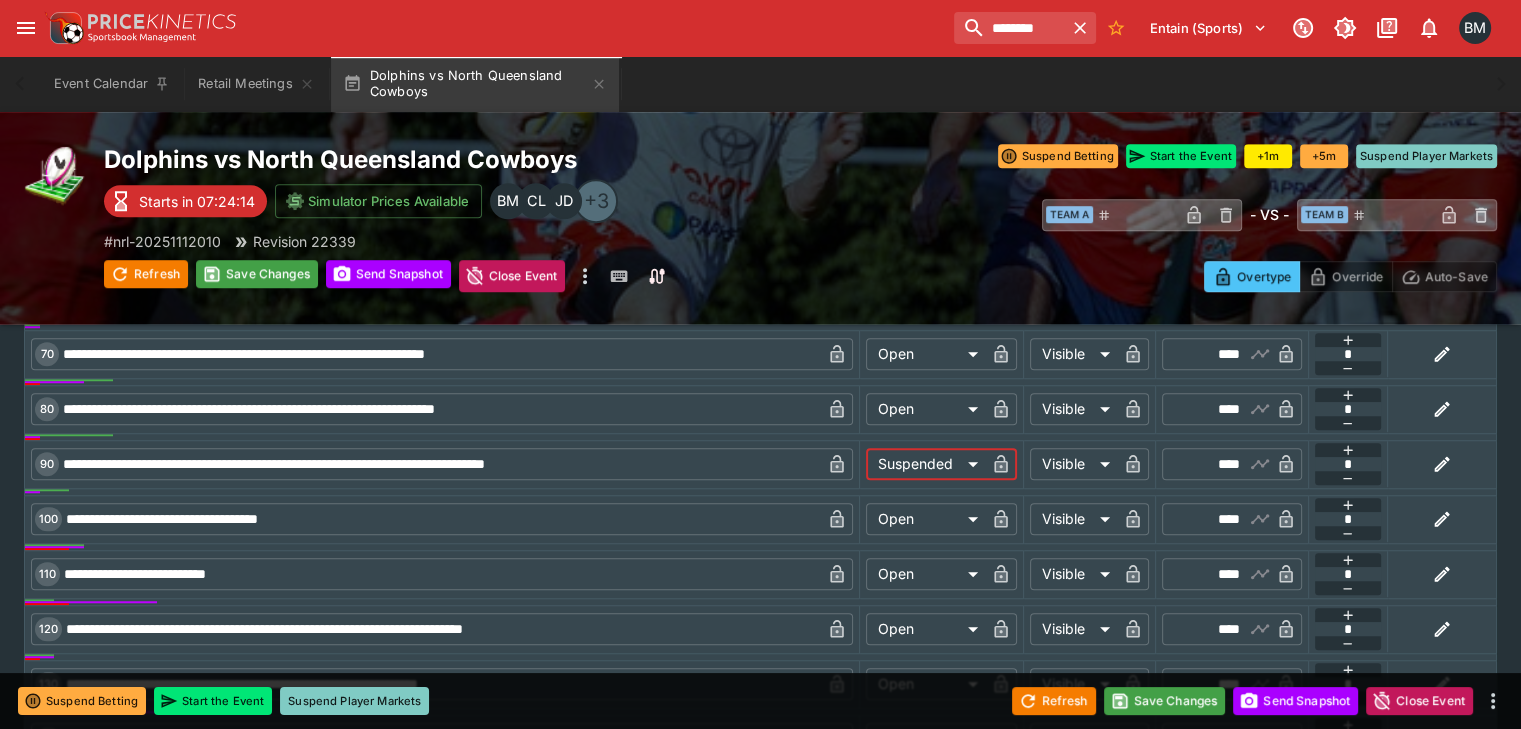 click on "**********" at bounding box center (760, 160) 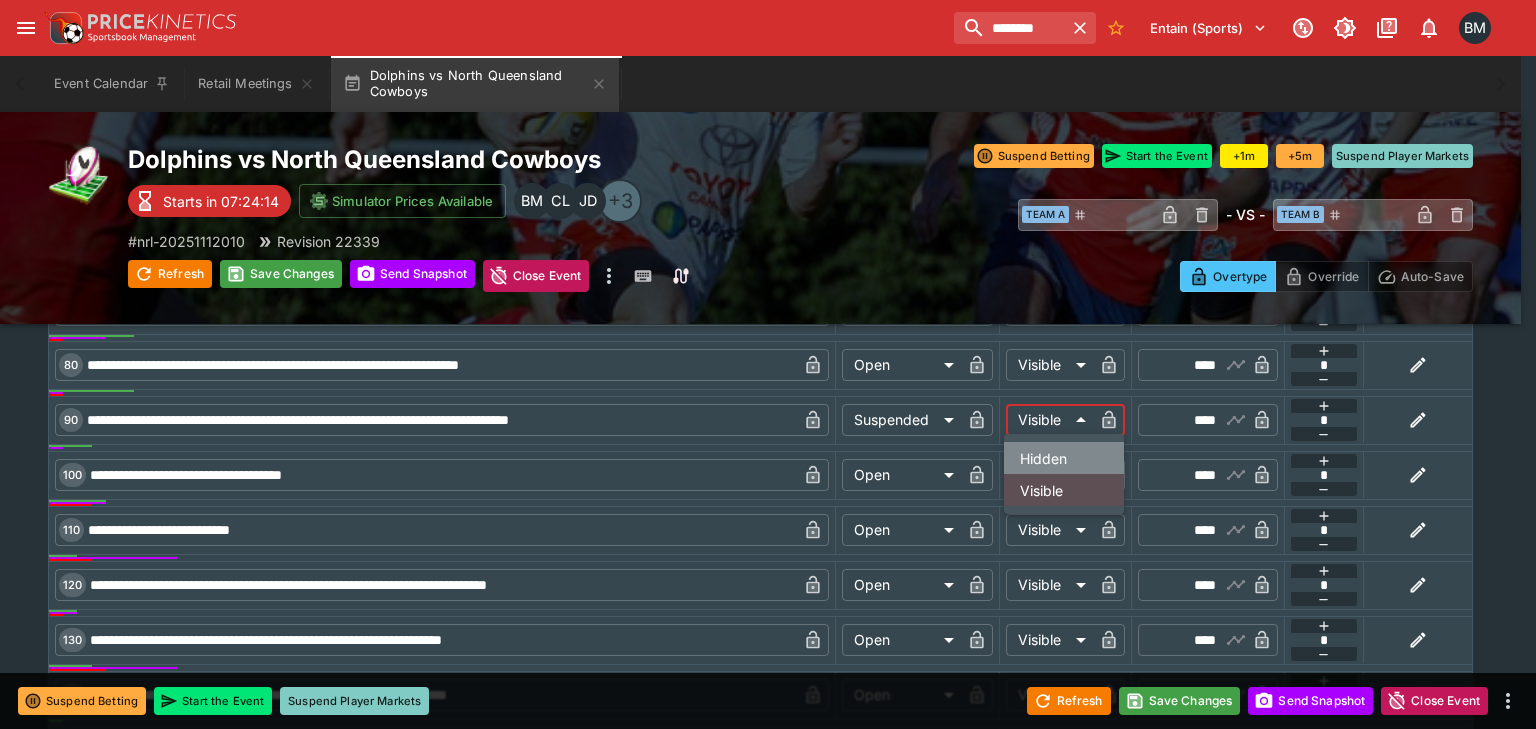 click on "Hidden" at bounding box center (1064, 458) 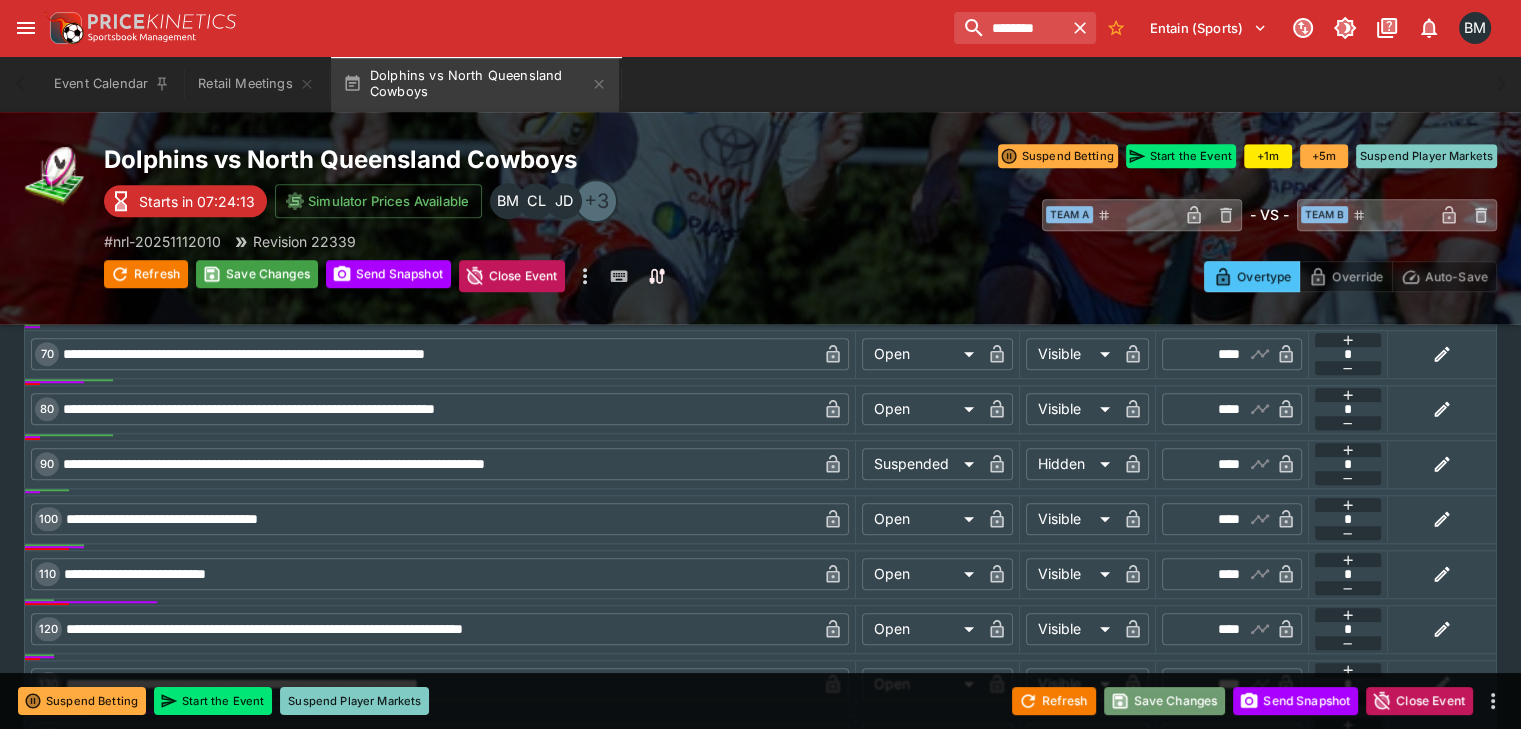 click on "Save Changes" at bounding box center (1165, 701) 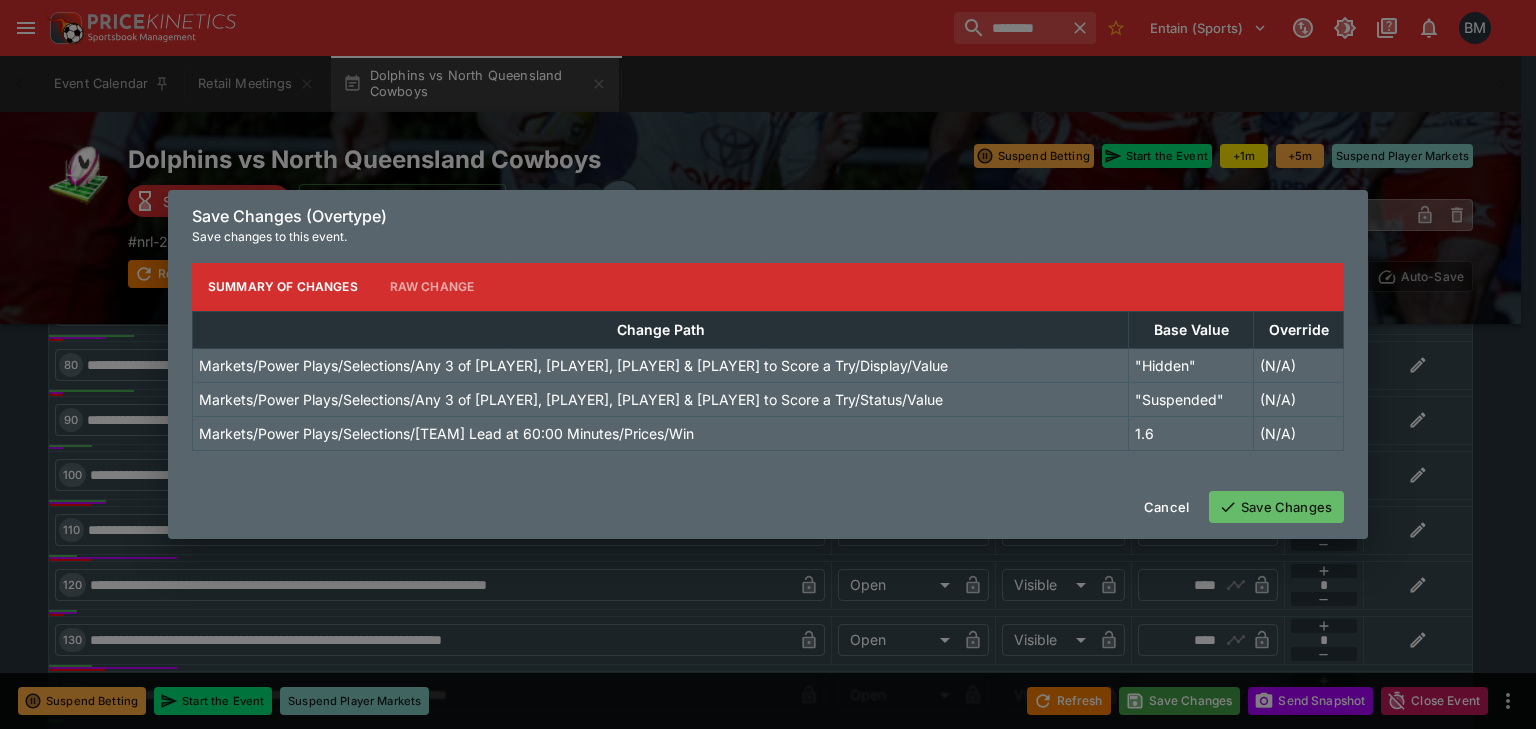 click on "Save Changes" at bounding box center (1276, 507) 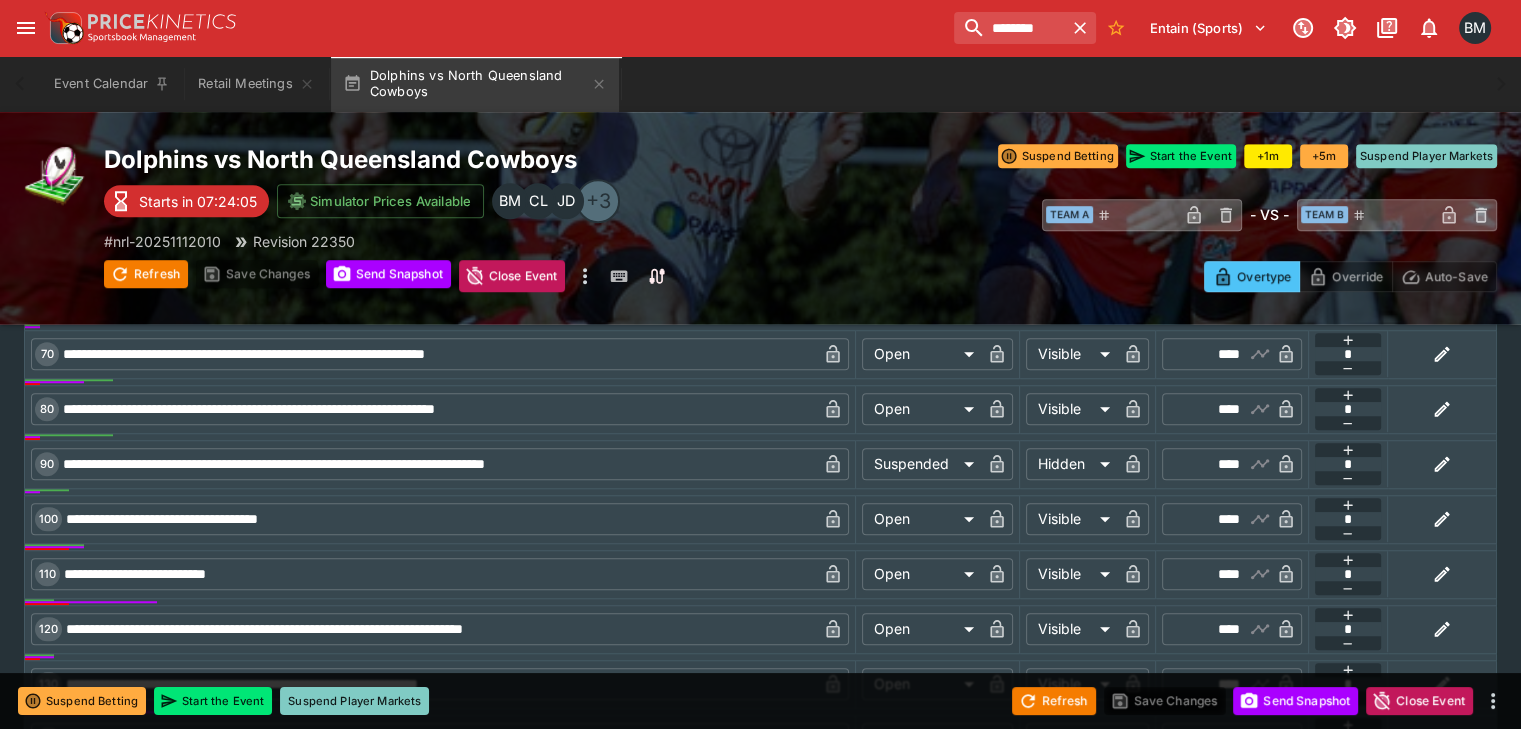 click on "**********" at bounding box center (438, 464) 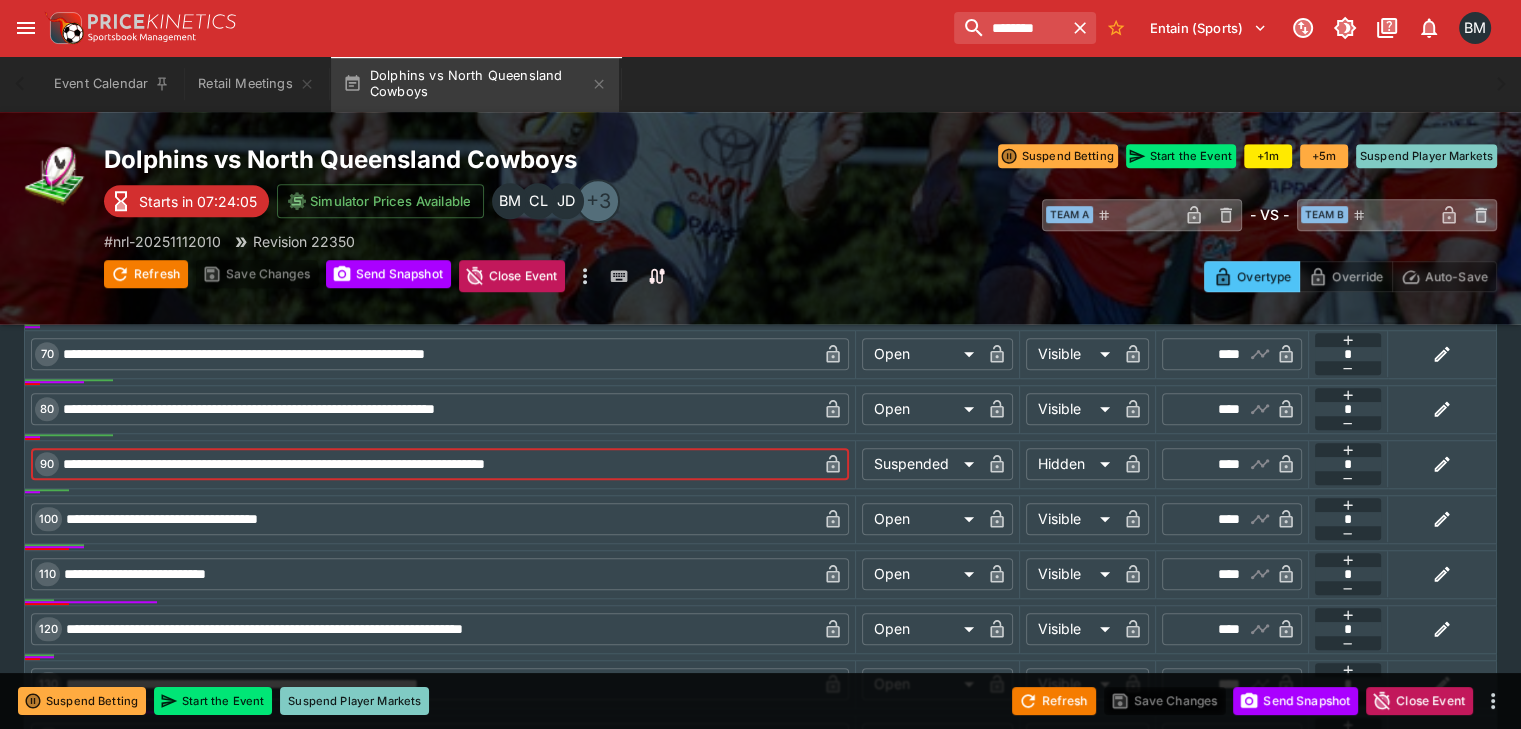 click on "**********" at bounding box center (438, 464) 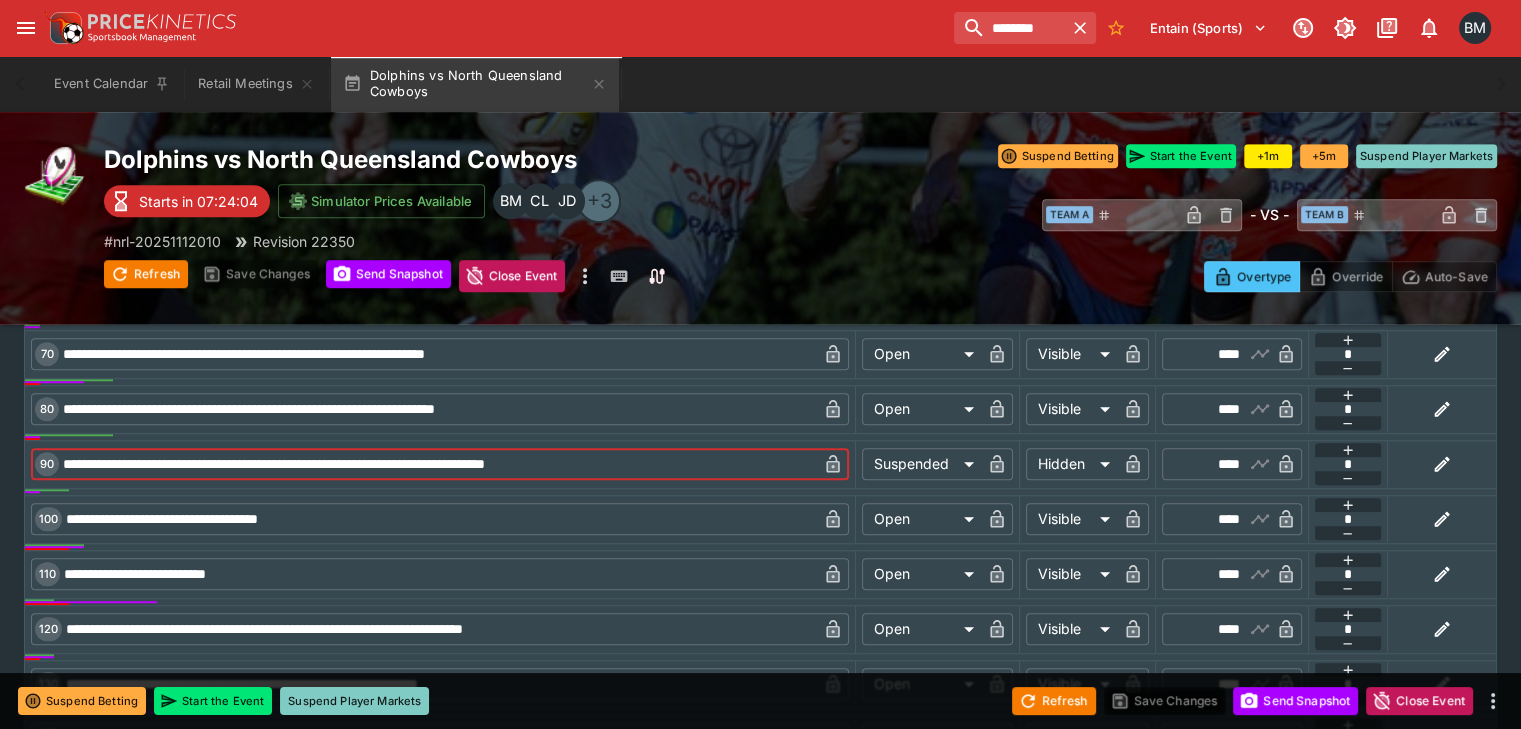 click on "**********" at bounding box center (438, 464) 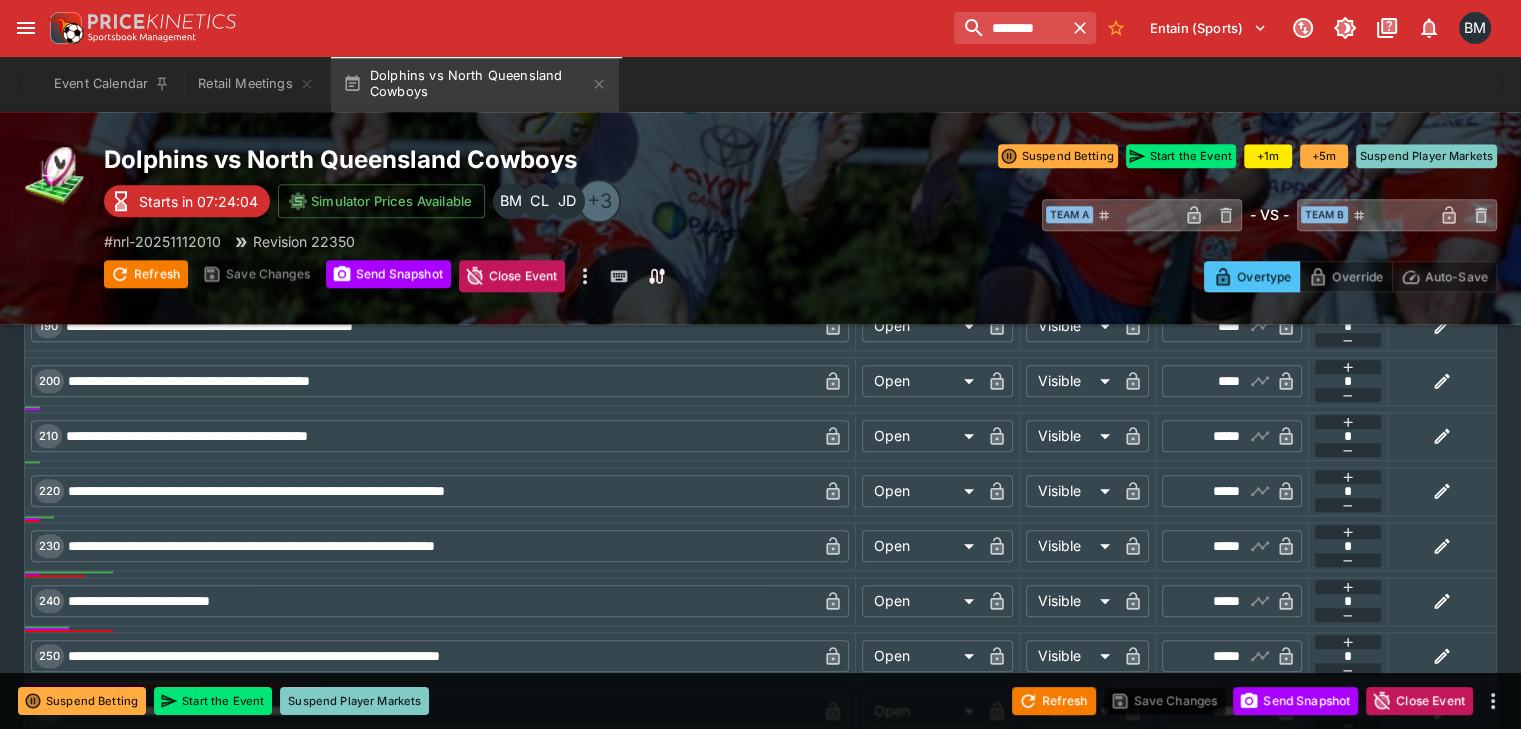 scroll, scrollTop: 2284, scrollLeft: 0, axis: vertical 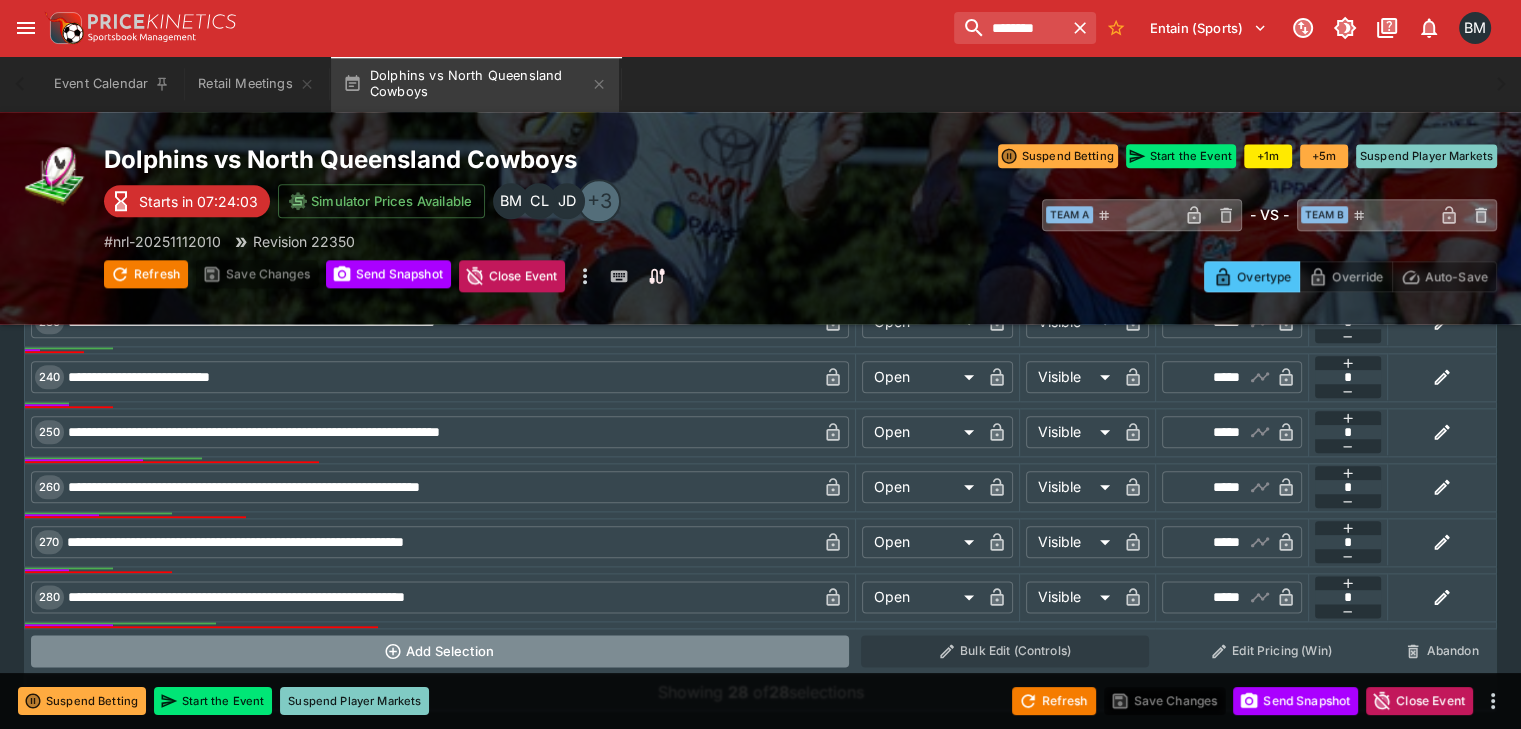 click on "Add Selection" at bounding box center [440, 651] 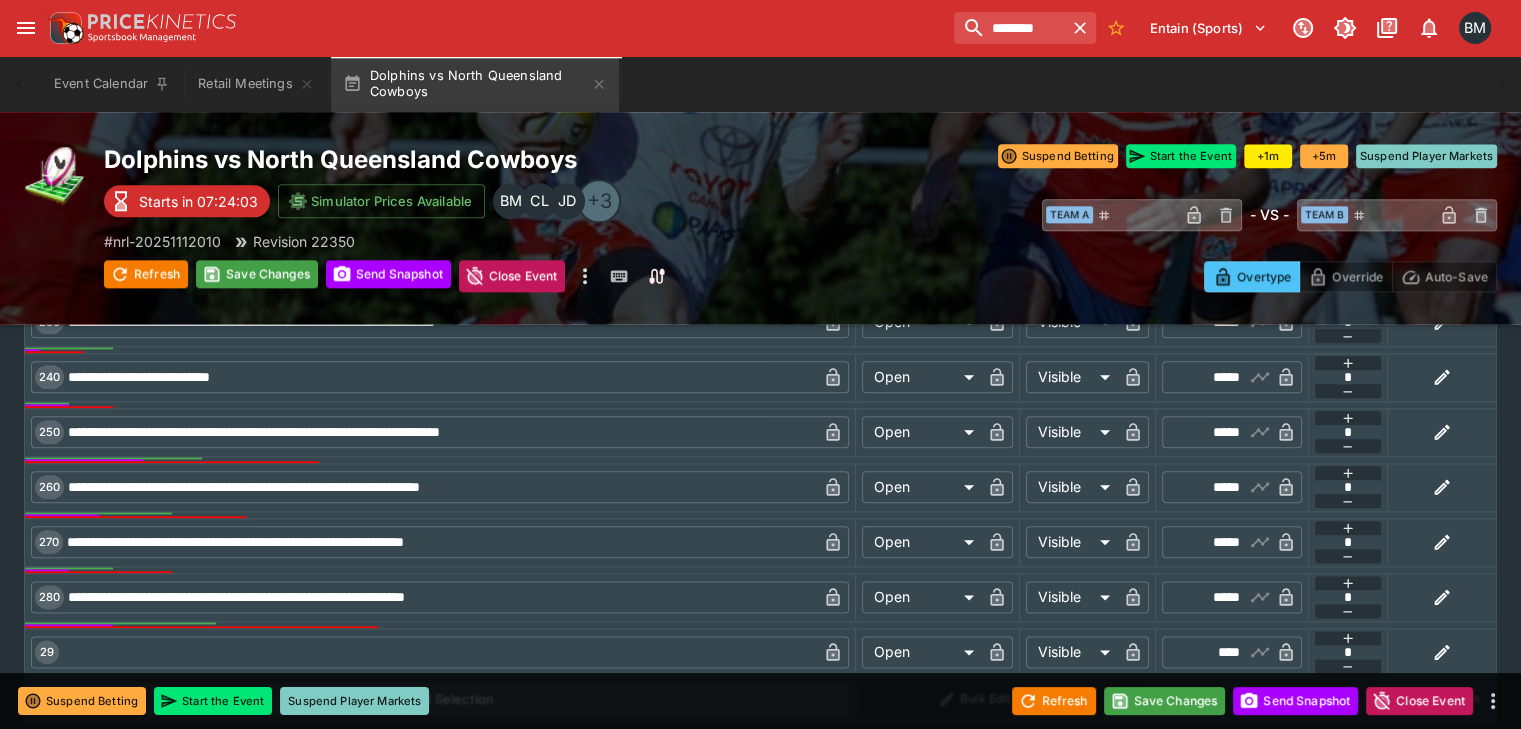 click at bounding box center [438, 652] 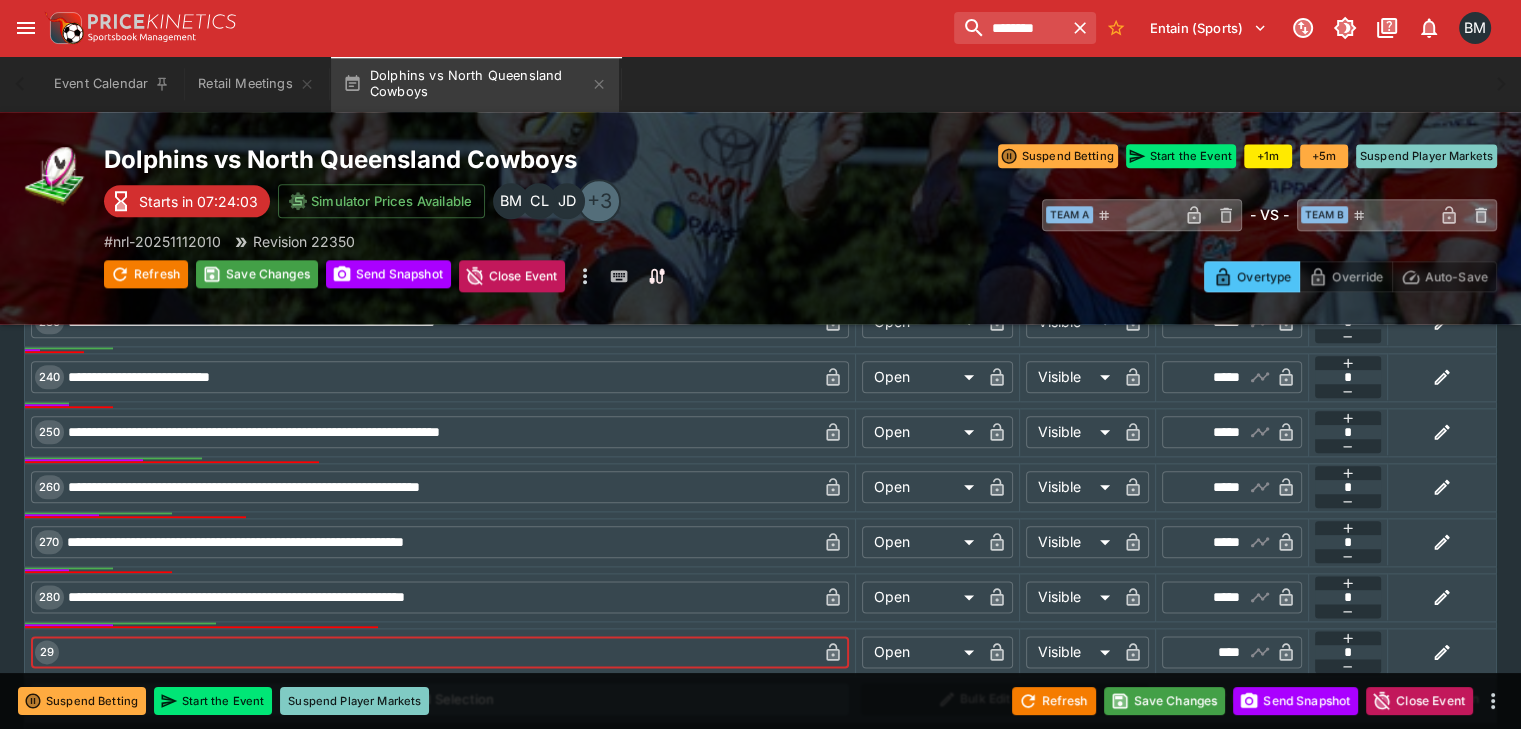 paste on "**********" 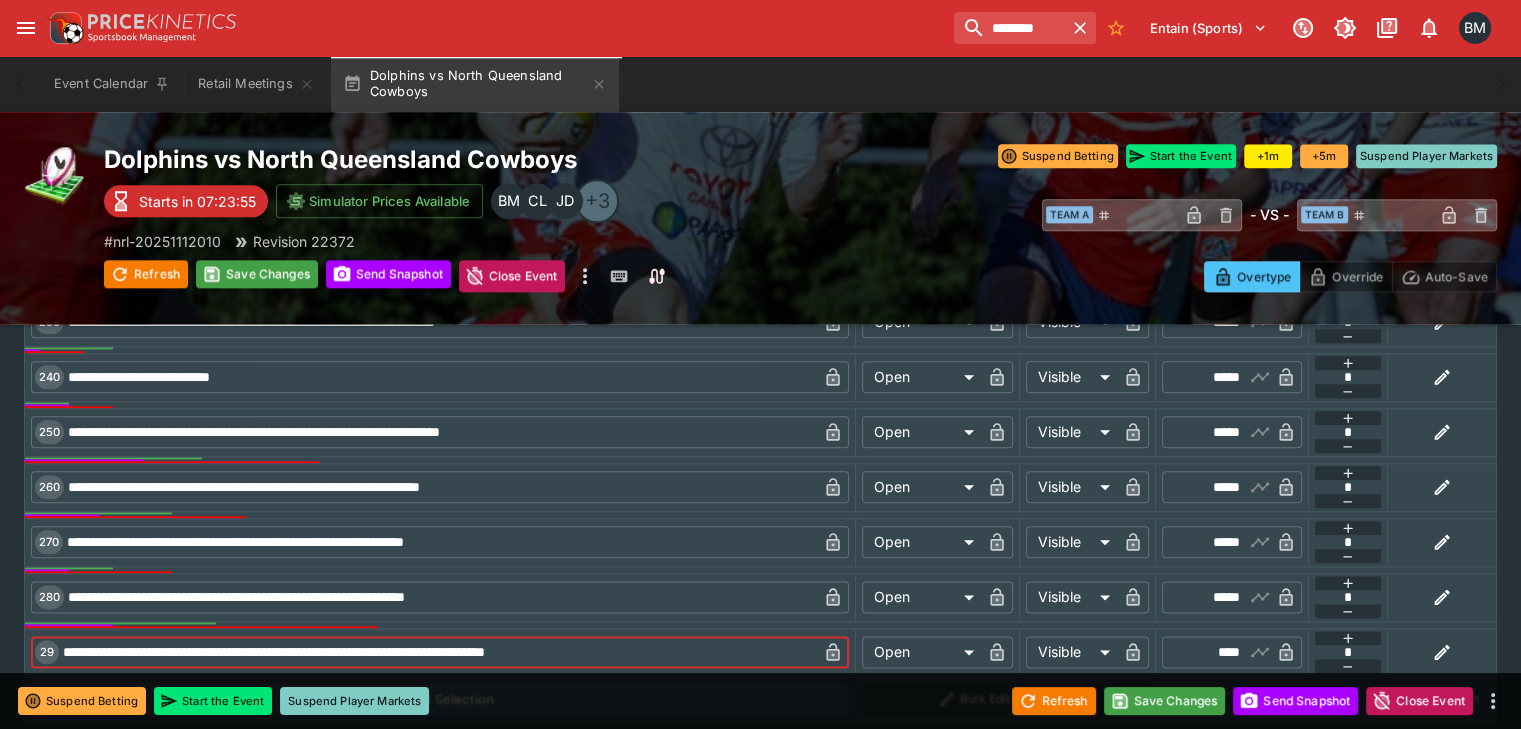 drag, startPoint x: 344, startPoint y: 602, endPoint x: 263, endPoint y: 608, distance: 81.22192 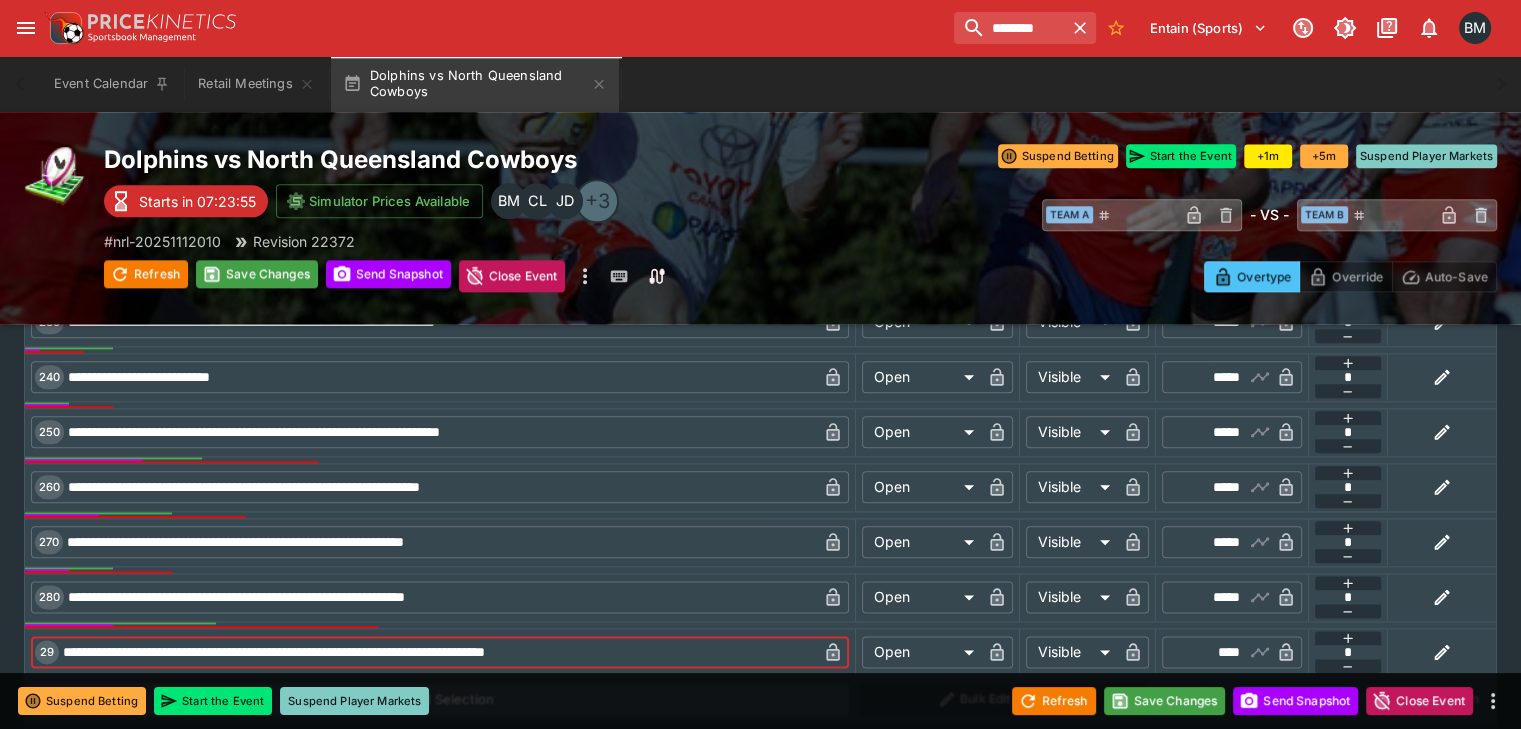 click on "**********" at bounding box center (438, 652) 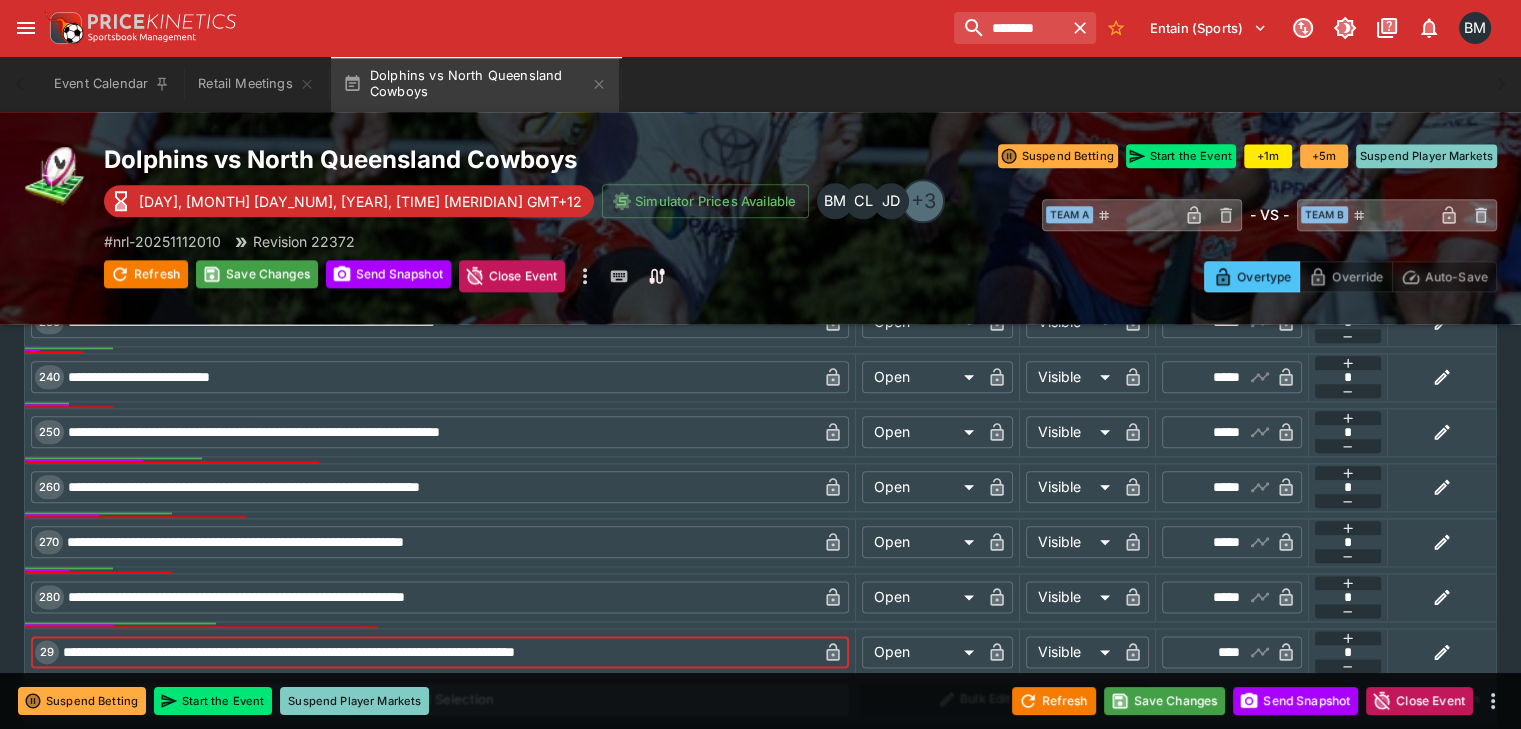 drag, startPoint x: 615, startPoint y: 602, endPoint x: 528, endPoint y: 609, distance: 87.28116 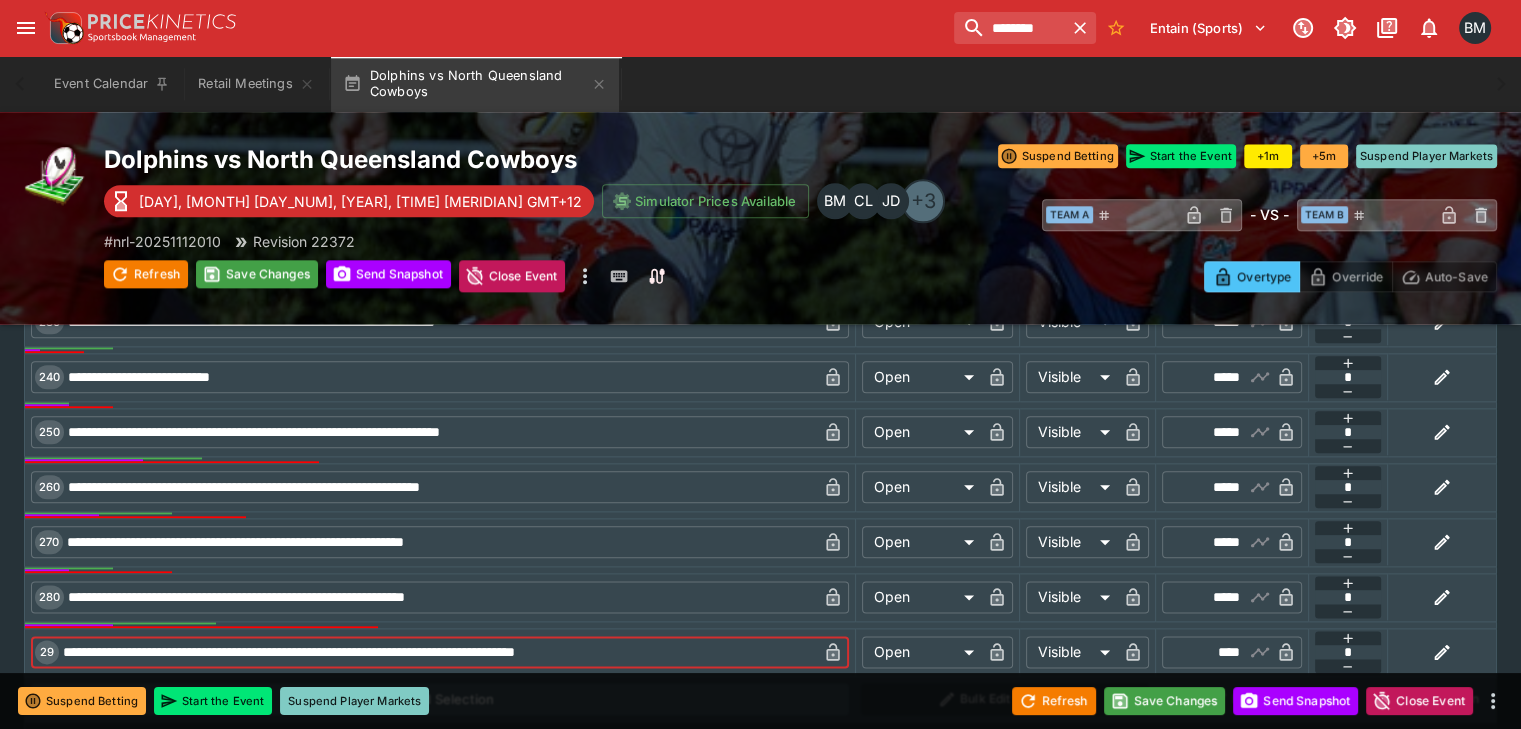 click on "**********" at bounding box center [438, 652] 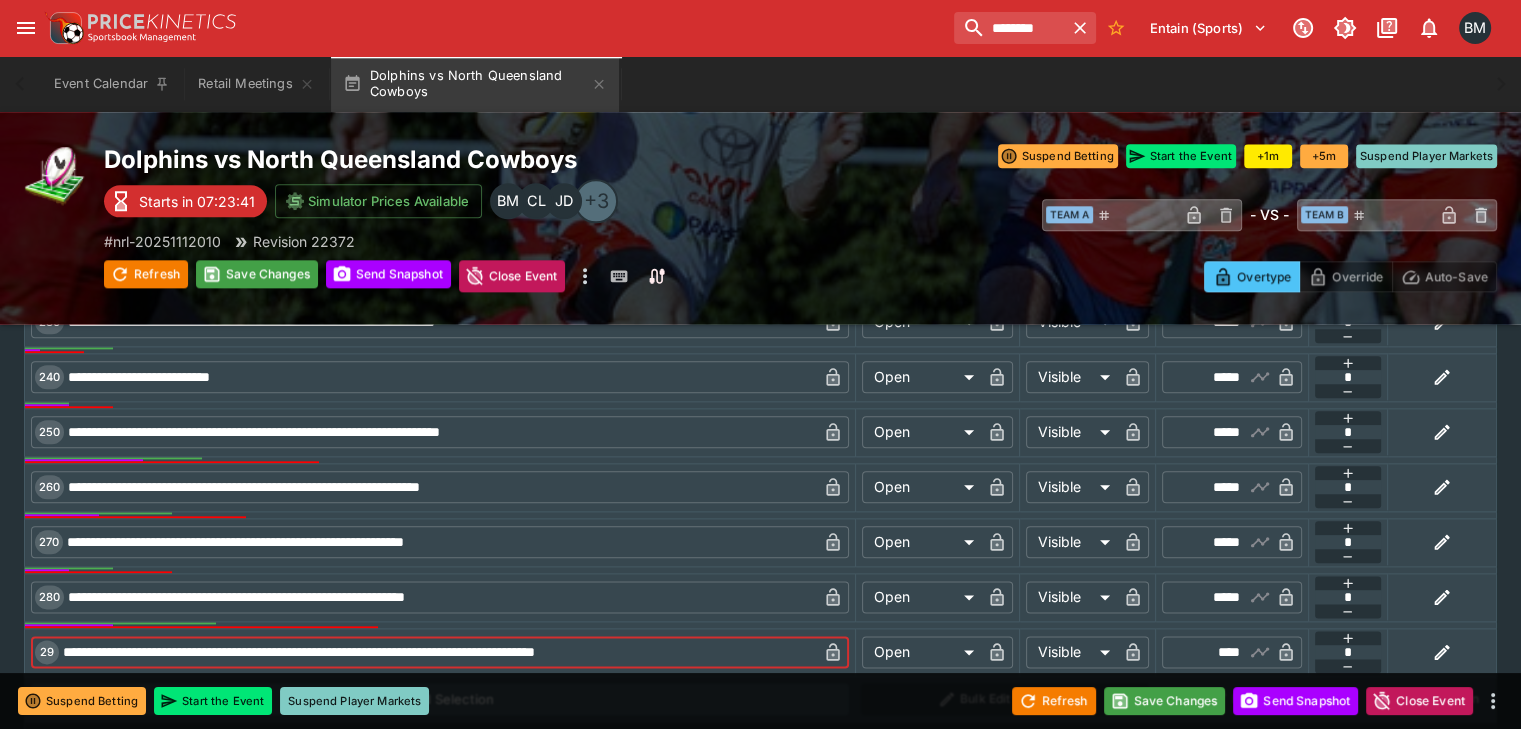 type on "**********" 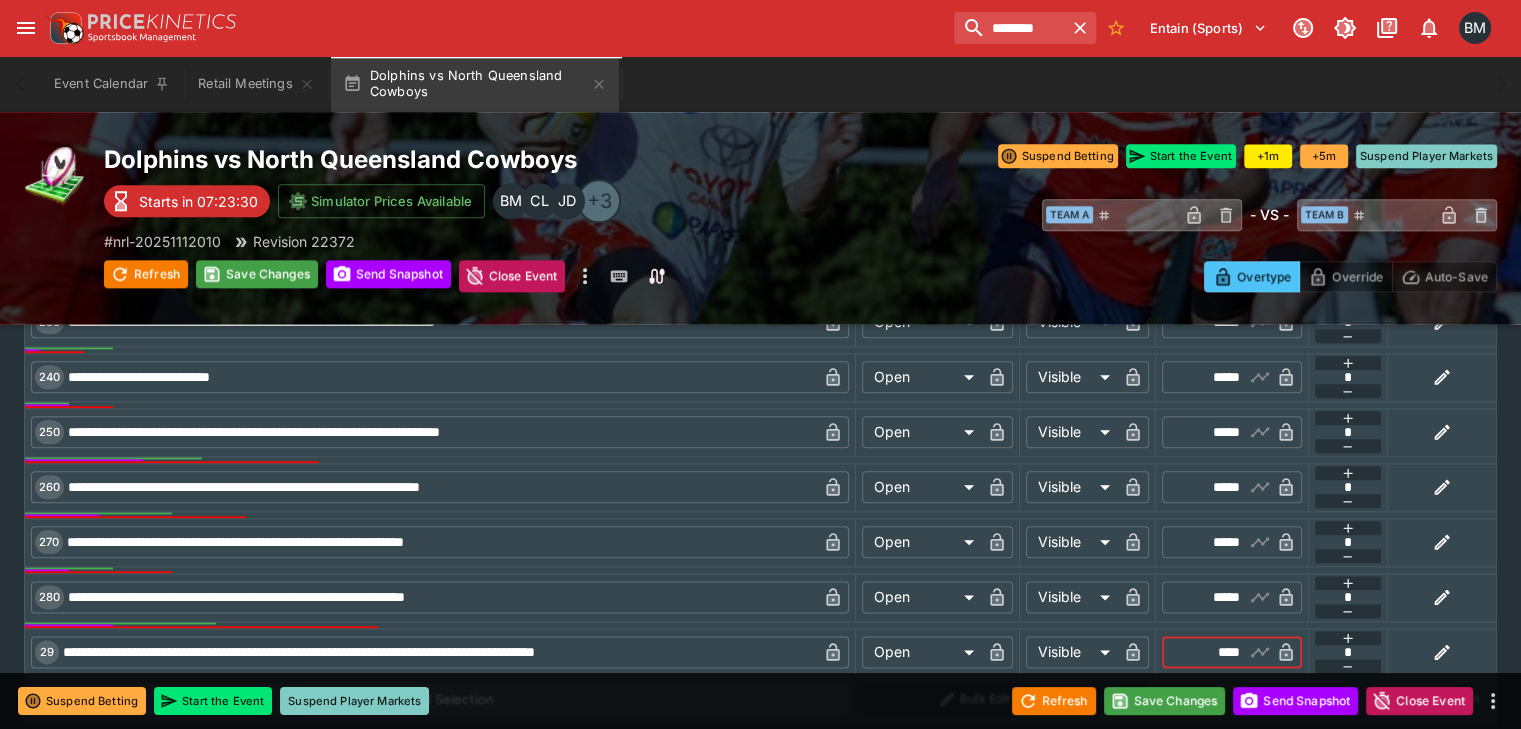 click on "****" at bounding box center (1215, 652) 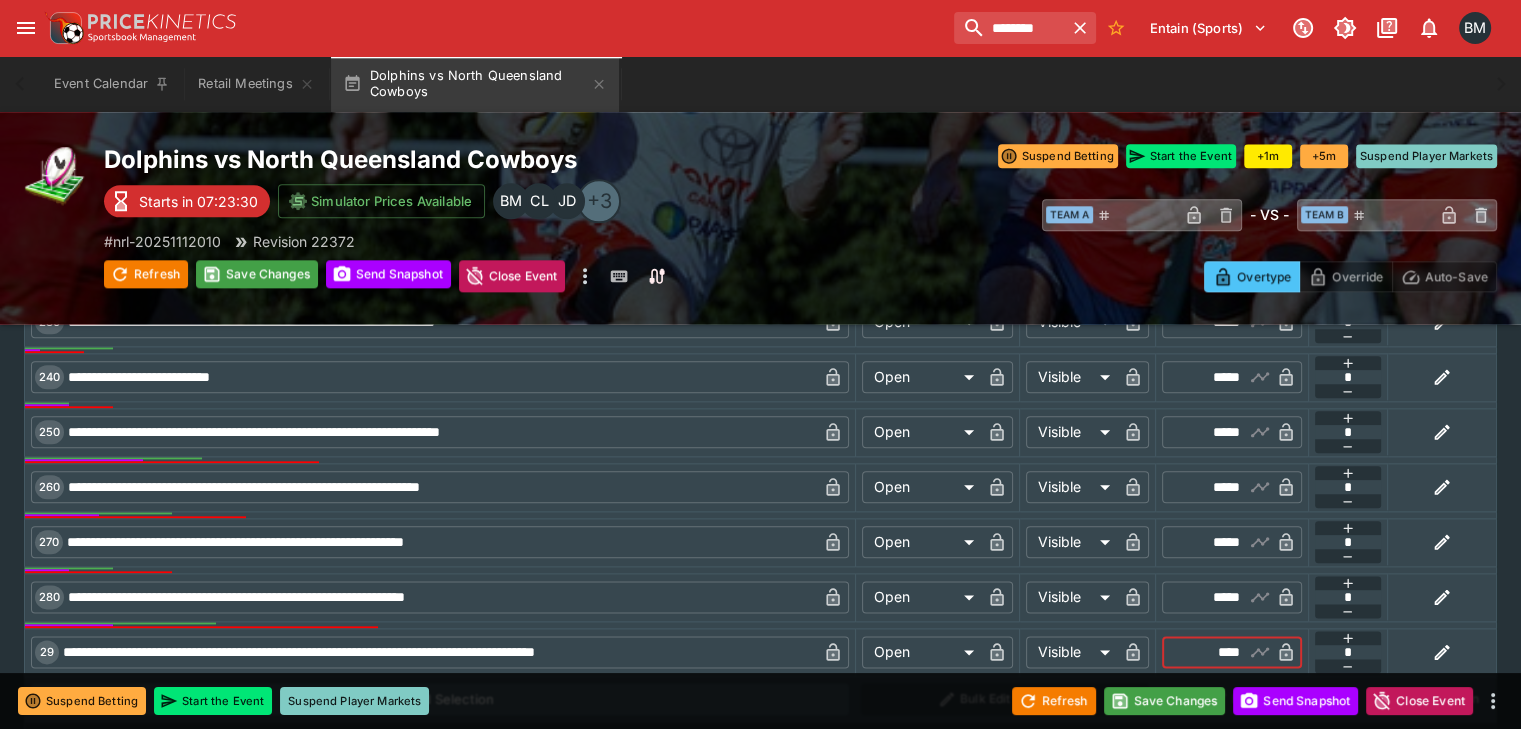 click on "****" at bounding box center (1215, 652) 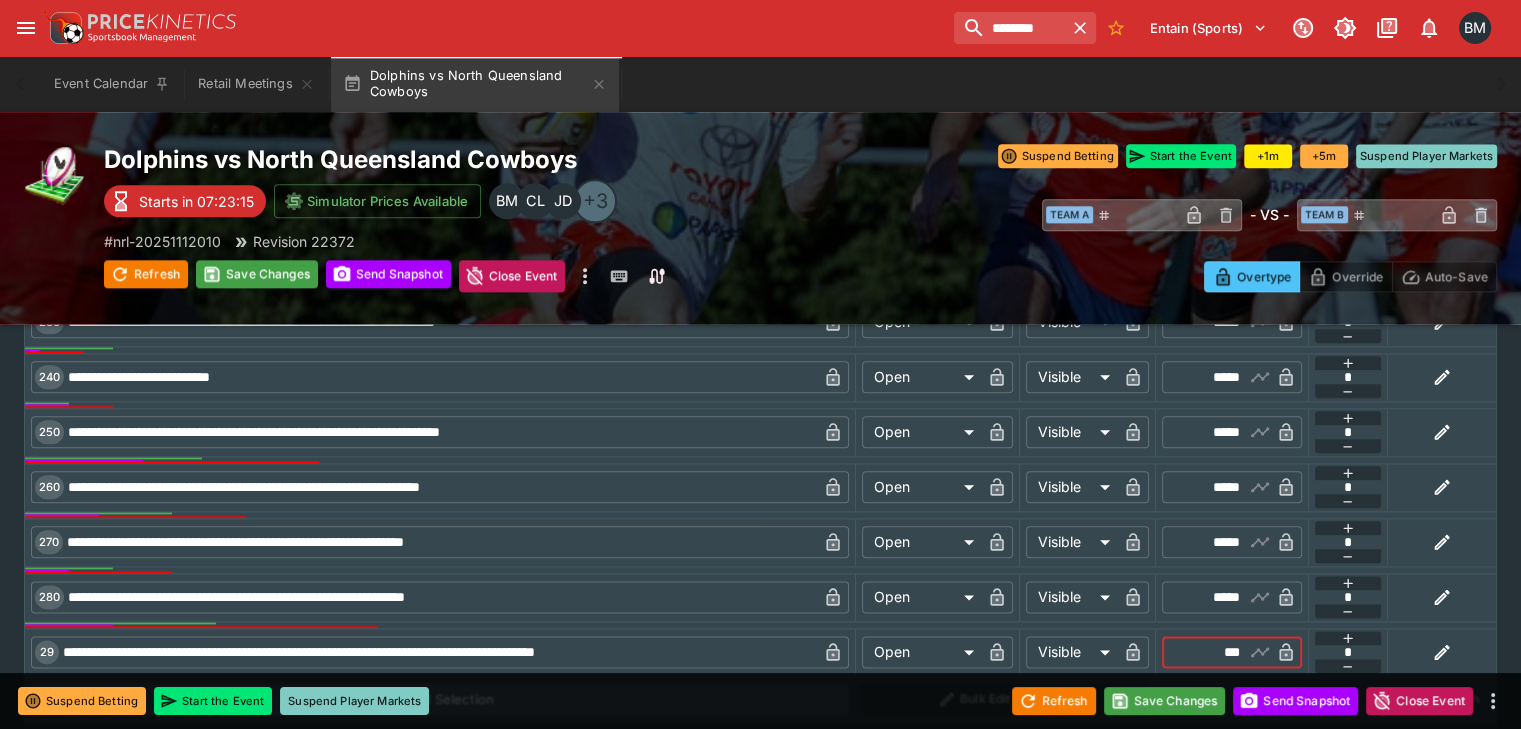 type on "****" 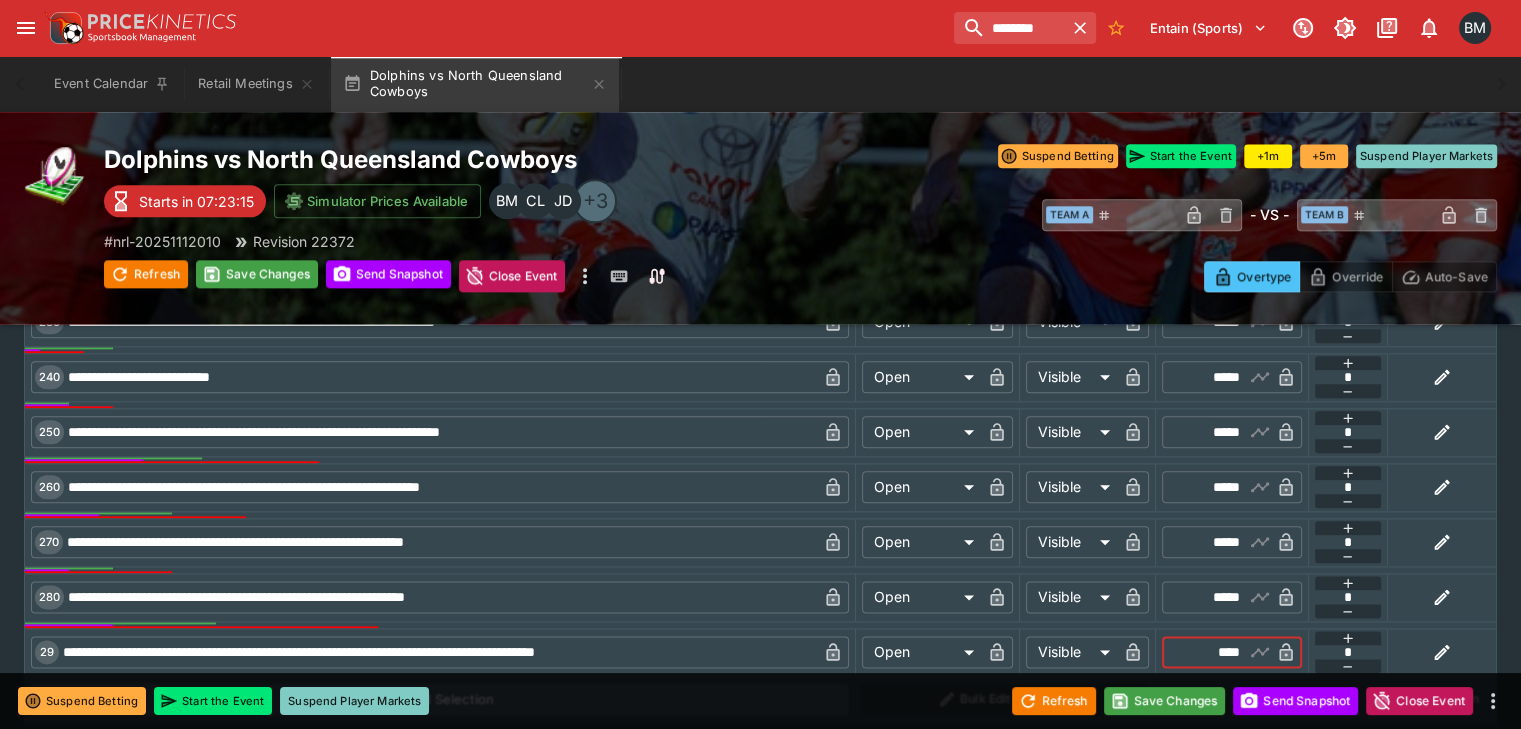 click on "*****" at bounding box center [1215, 597] 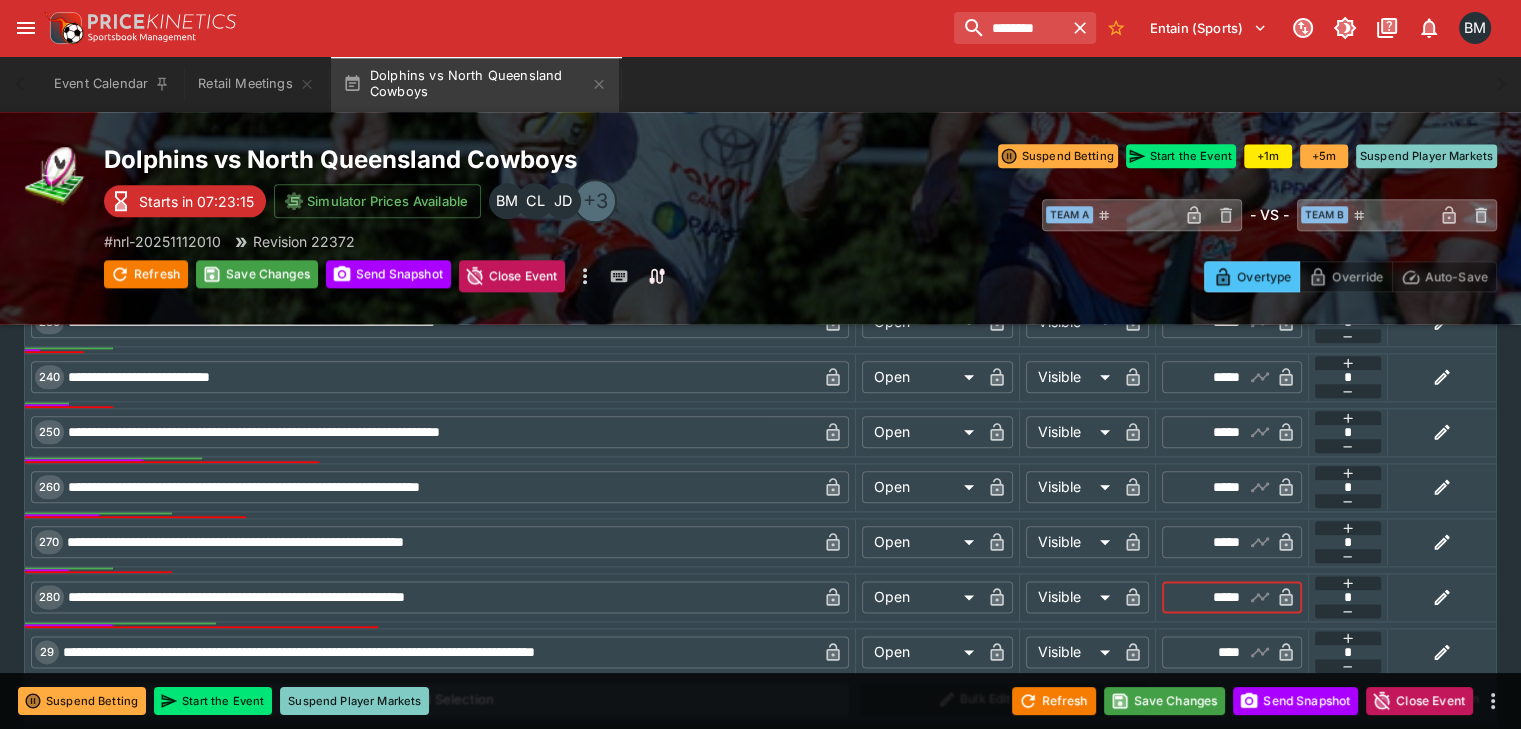 click on "*****" at bounding box center (1215, 597) 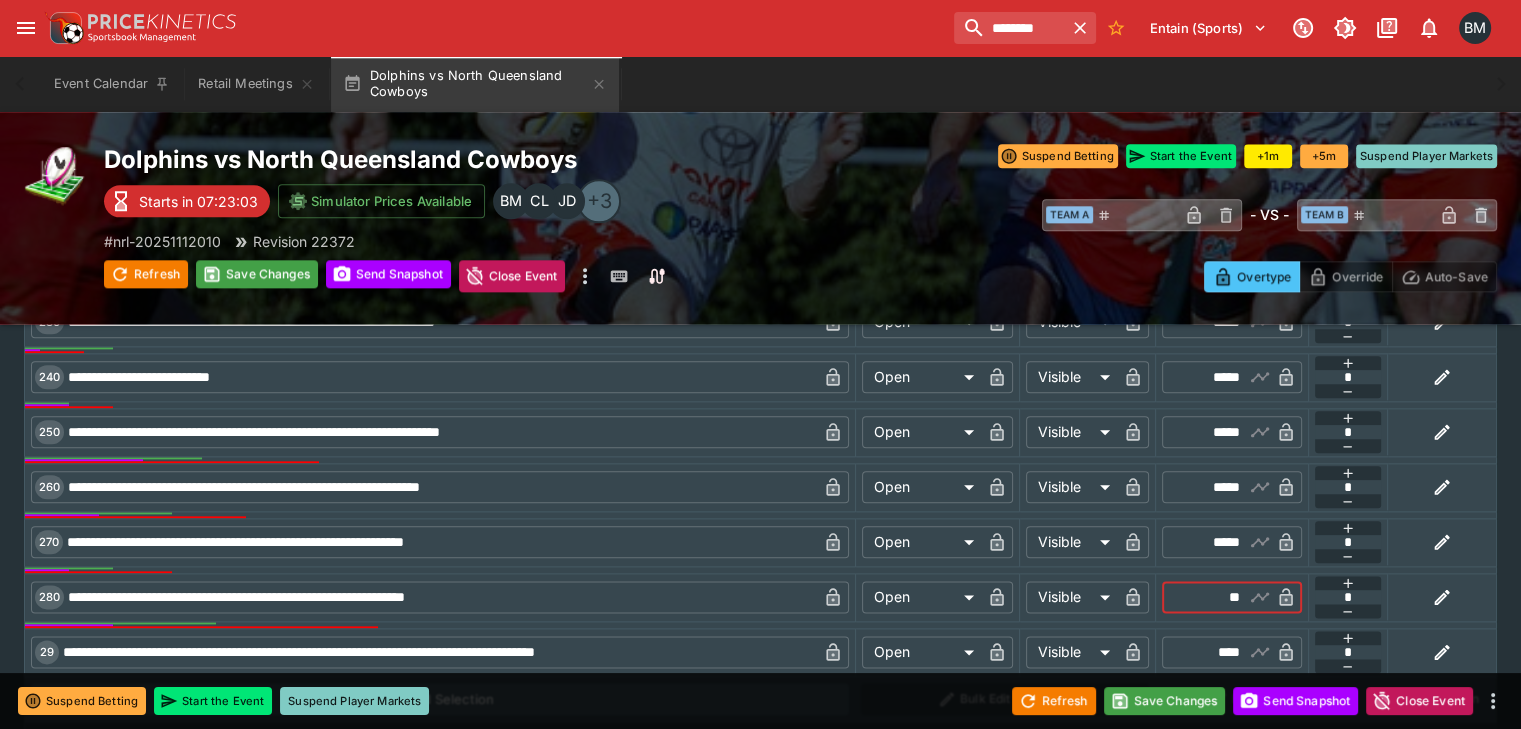 type on "*****" 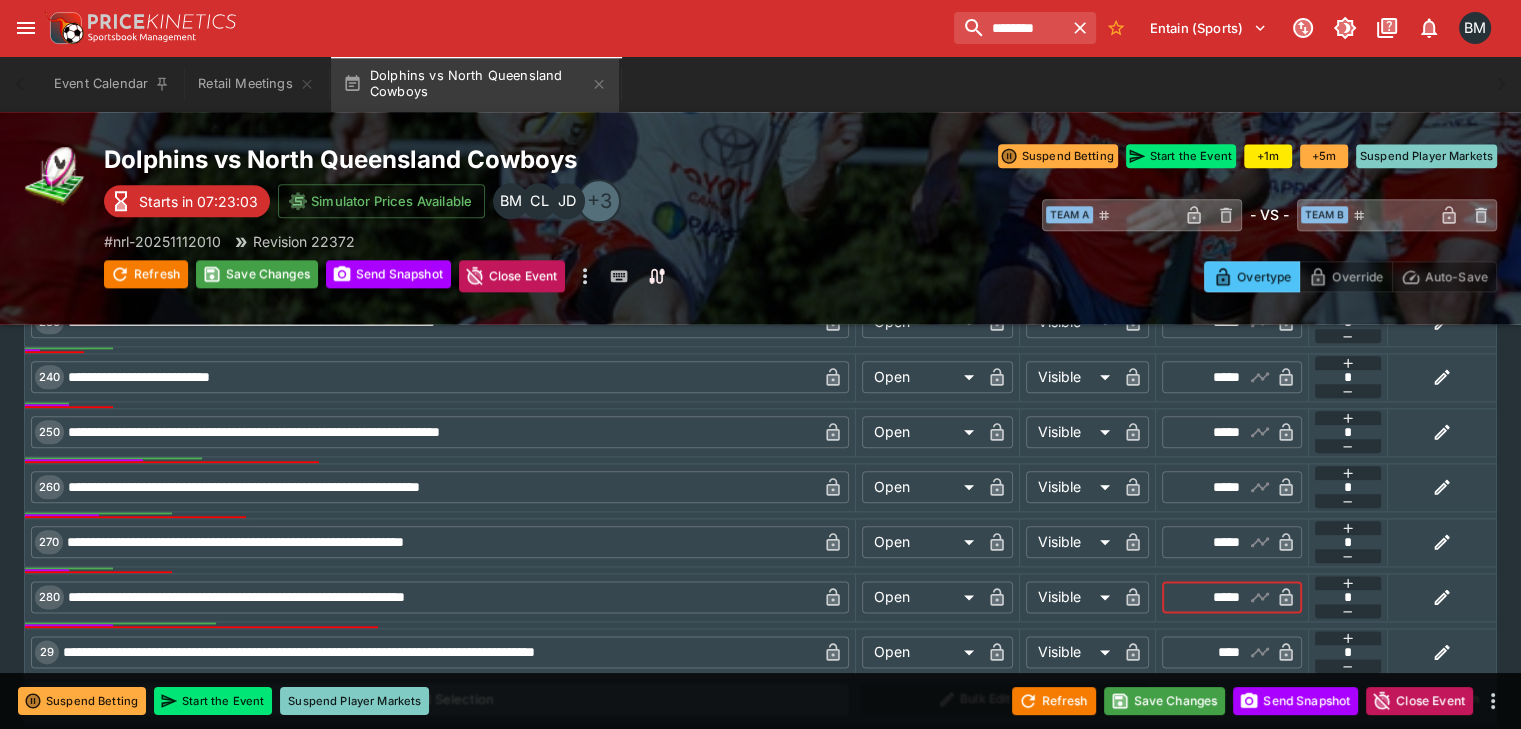 click on "​" at bounding box center (1176, 542) 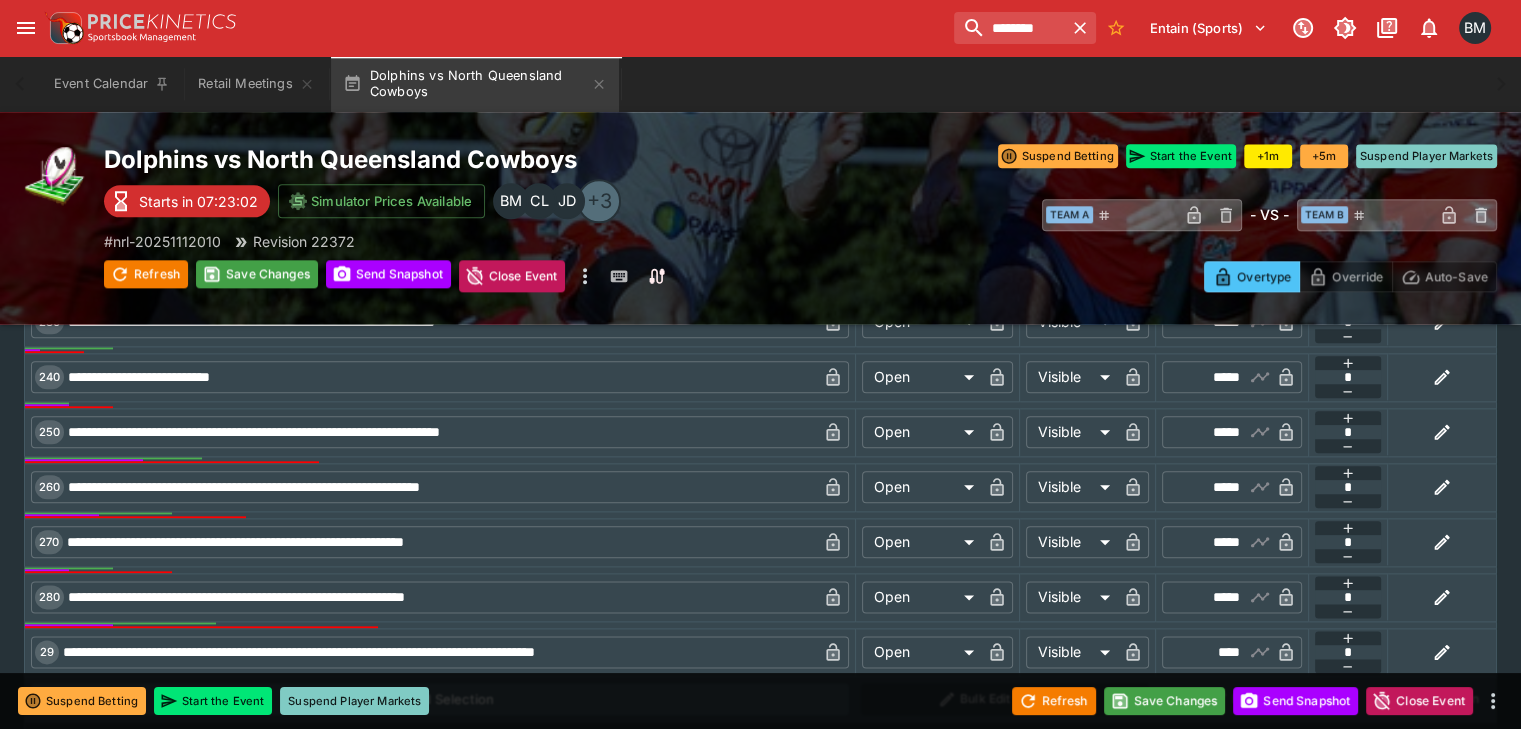 click on "​" at bounding box center [1176, 542] 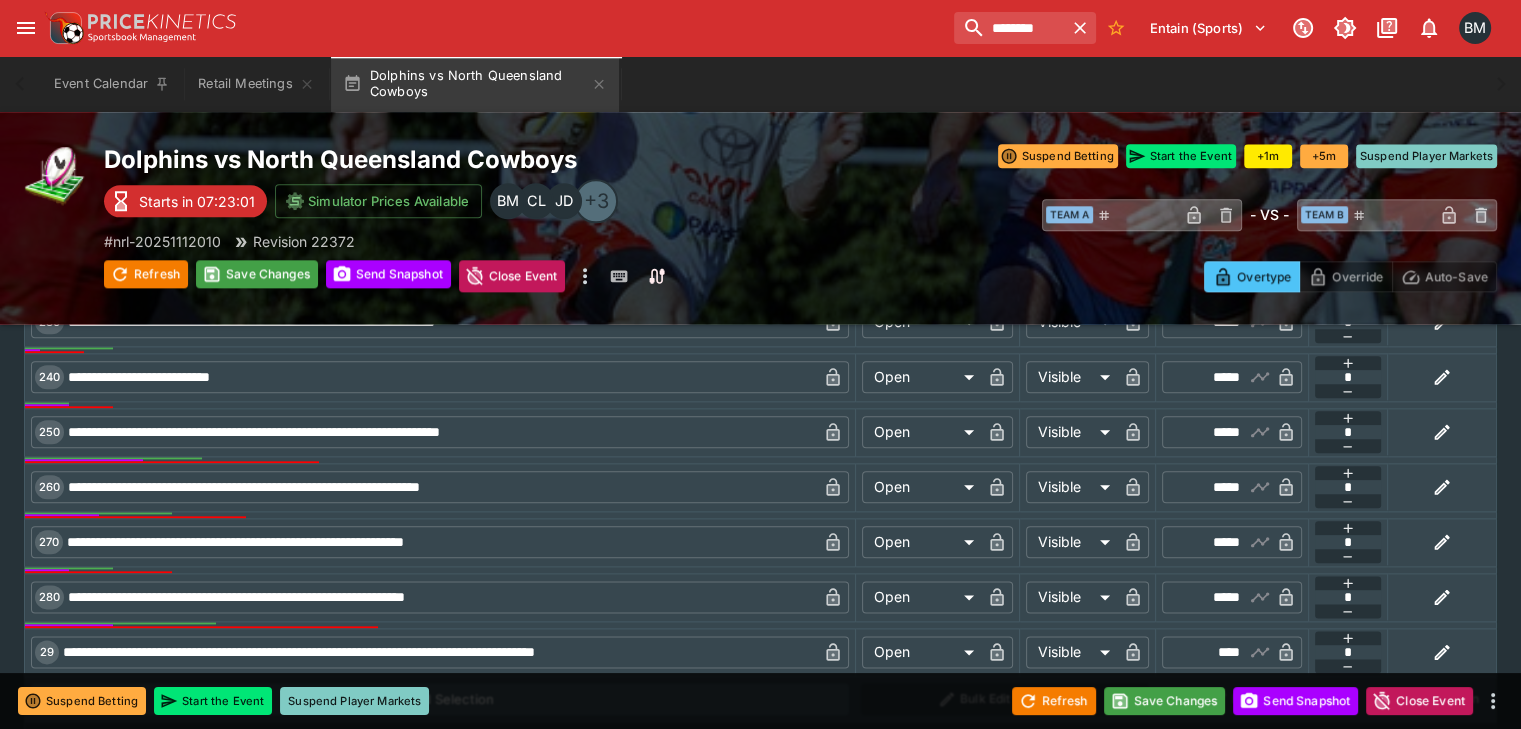click on "*****" at bounding box center (1215, 542) 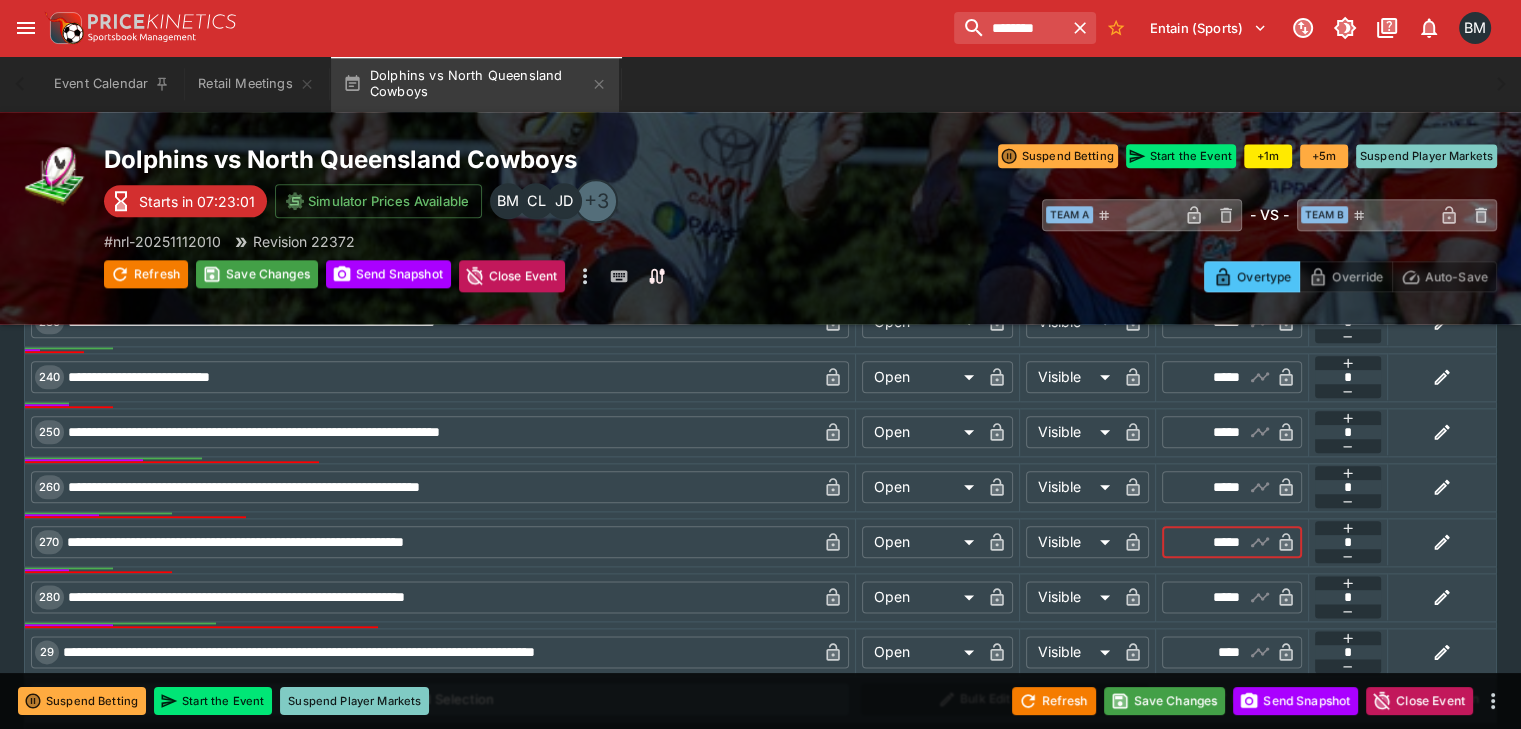 click on "*****" at bounding box center (1215, 542) 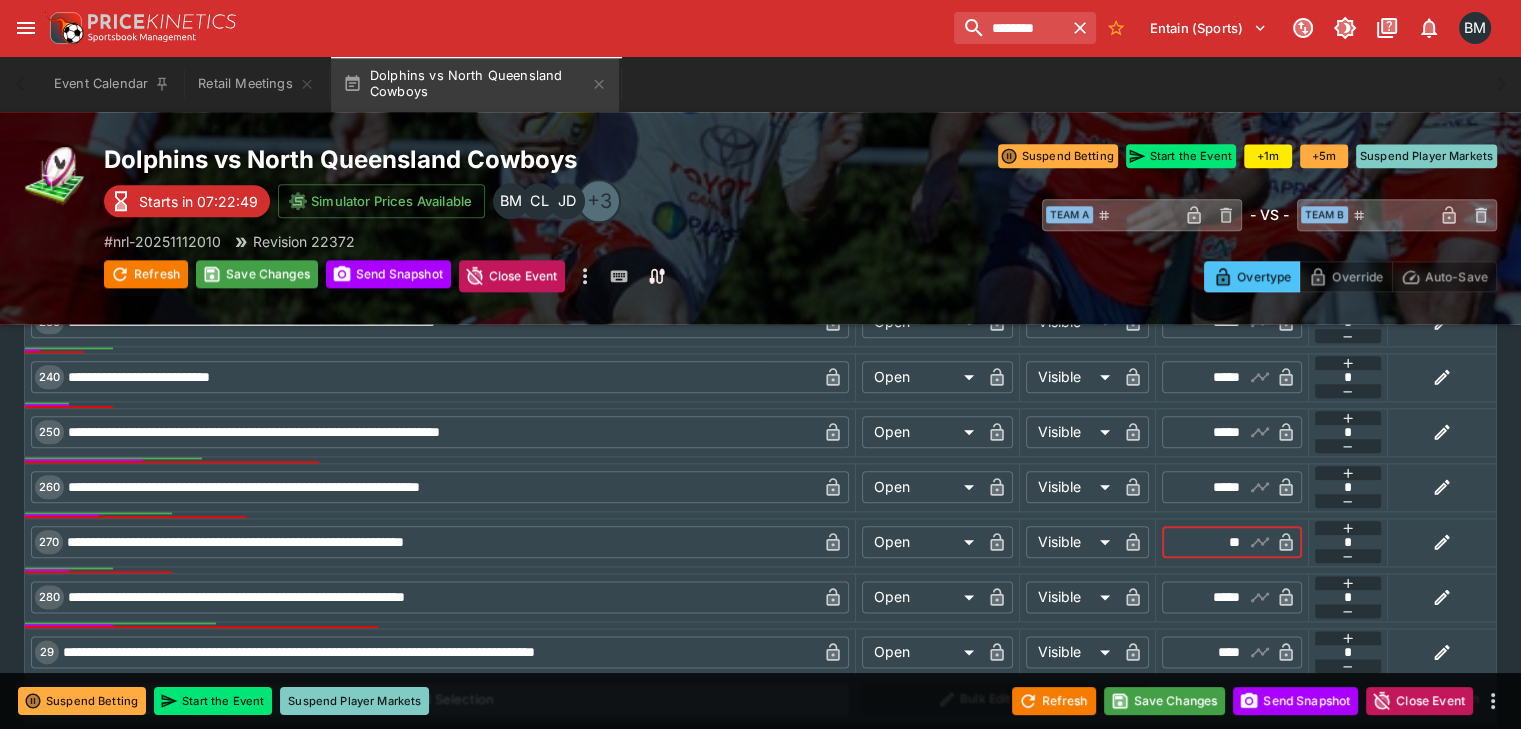 type on "*****" 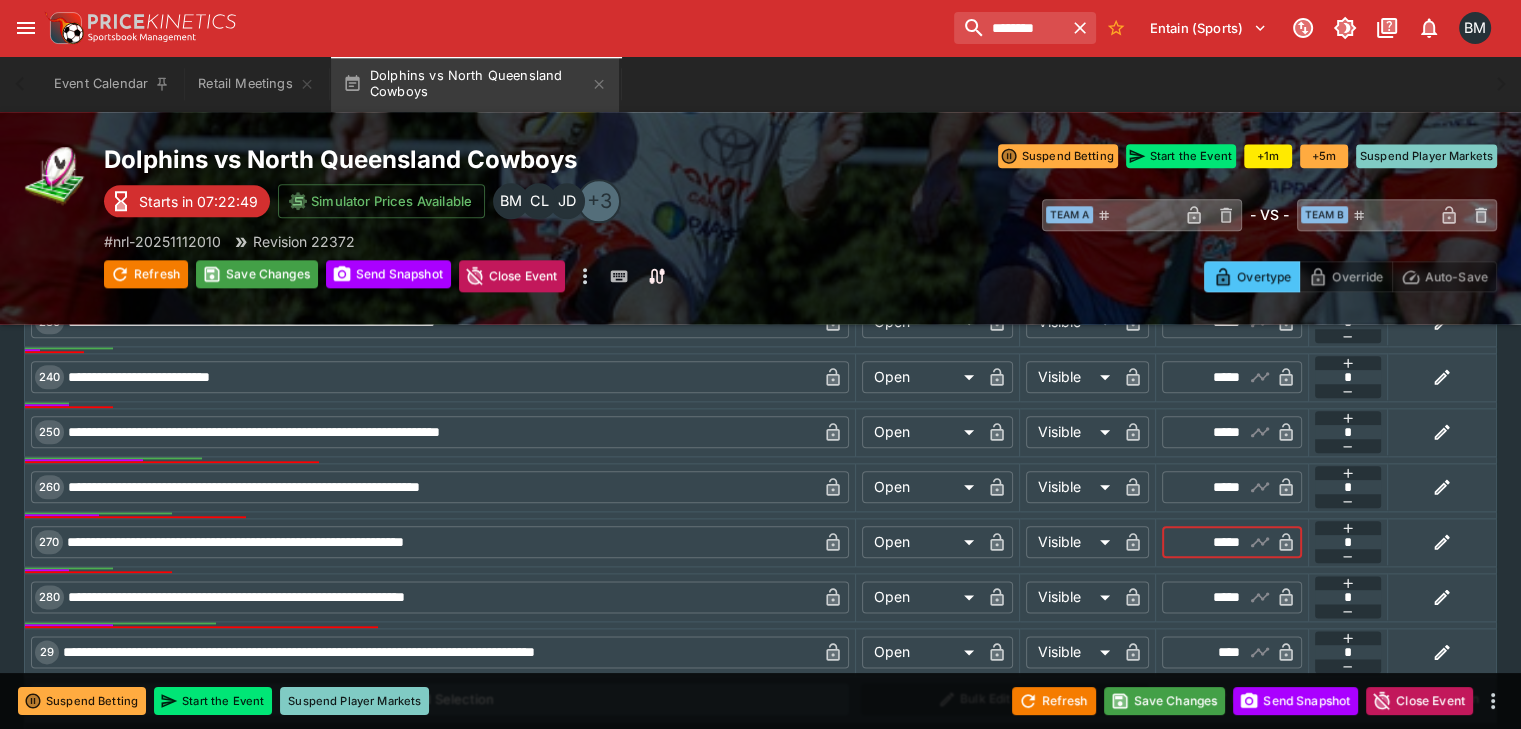 click on "*****" at bounding box center (1215, 487) 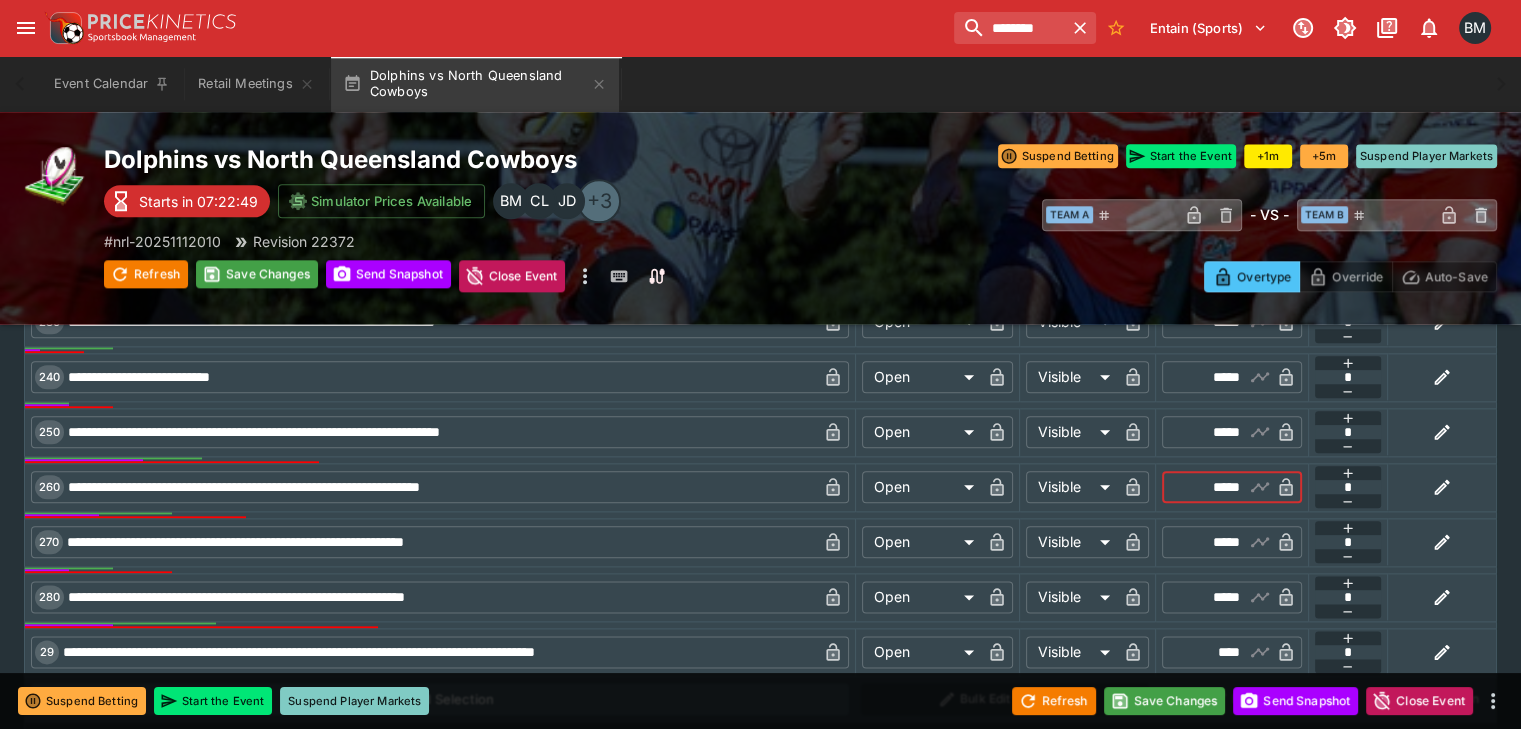 click on "*****" at bounding box center (1215, 487) 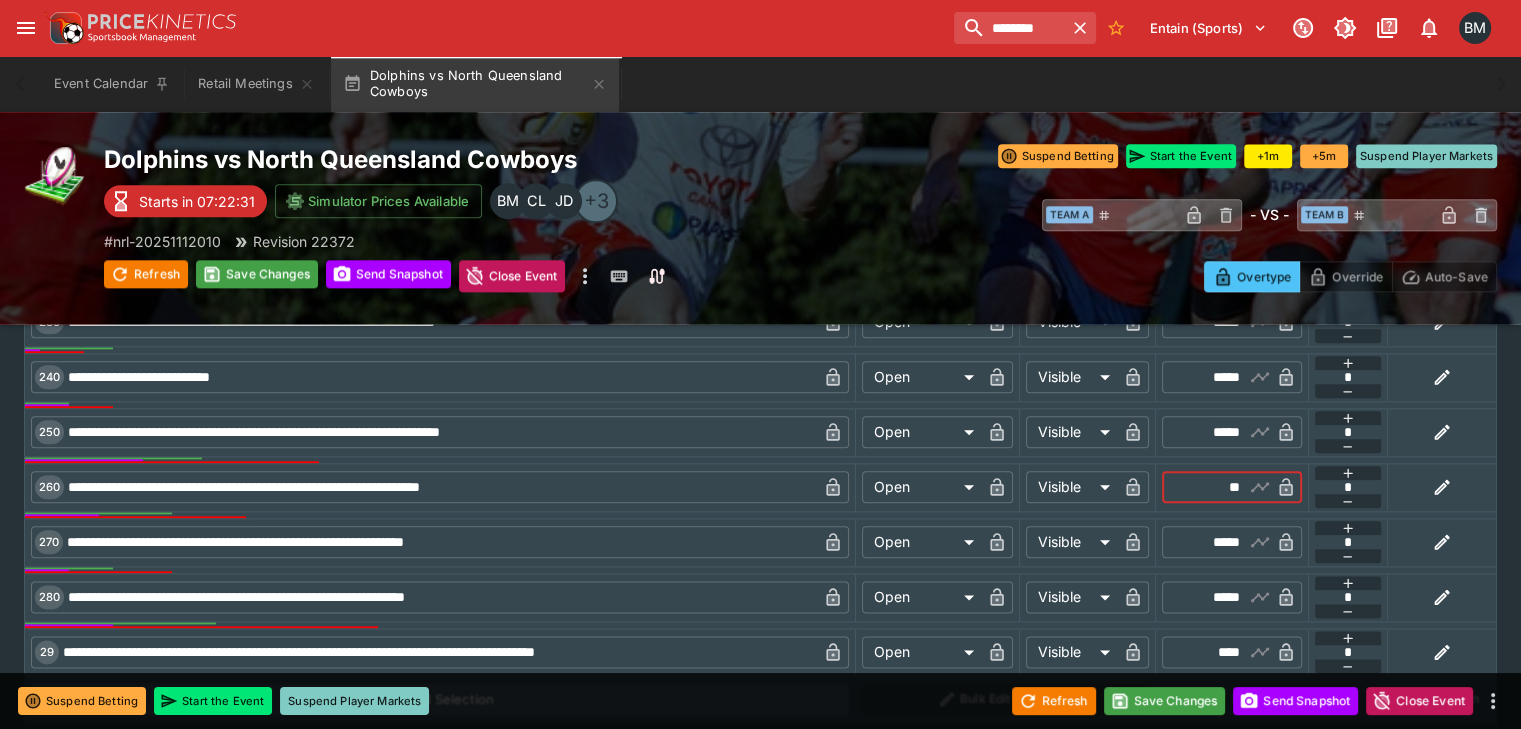 type on "*****" 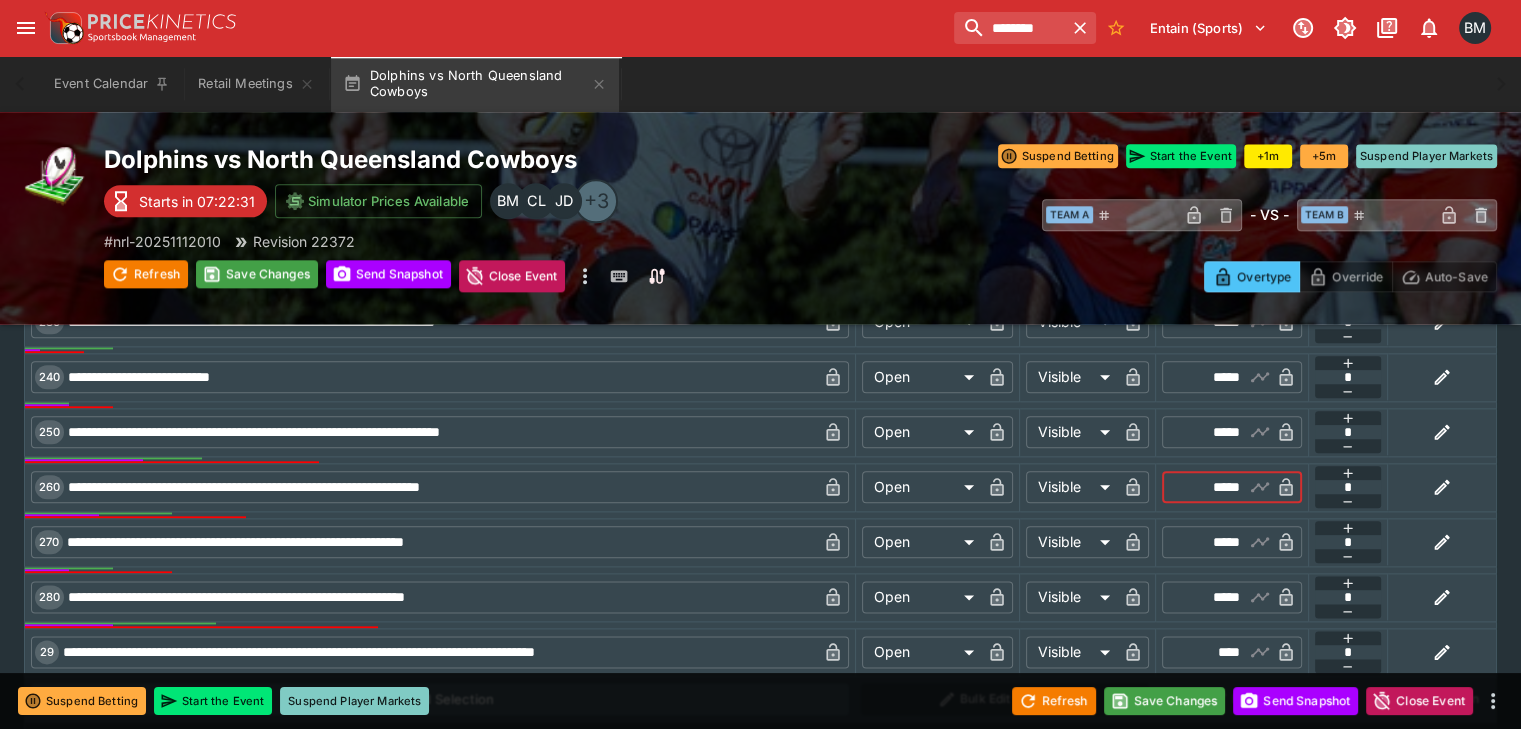 click on "*****" at bounding box center (1215, 432) 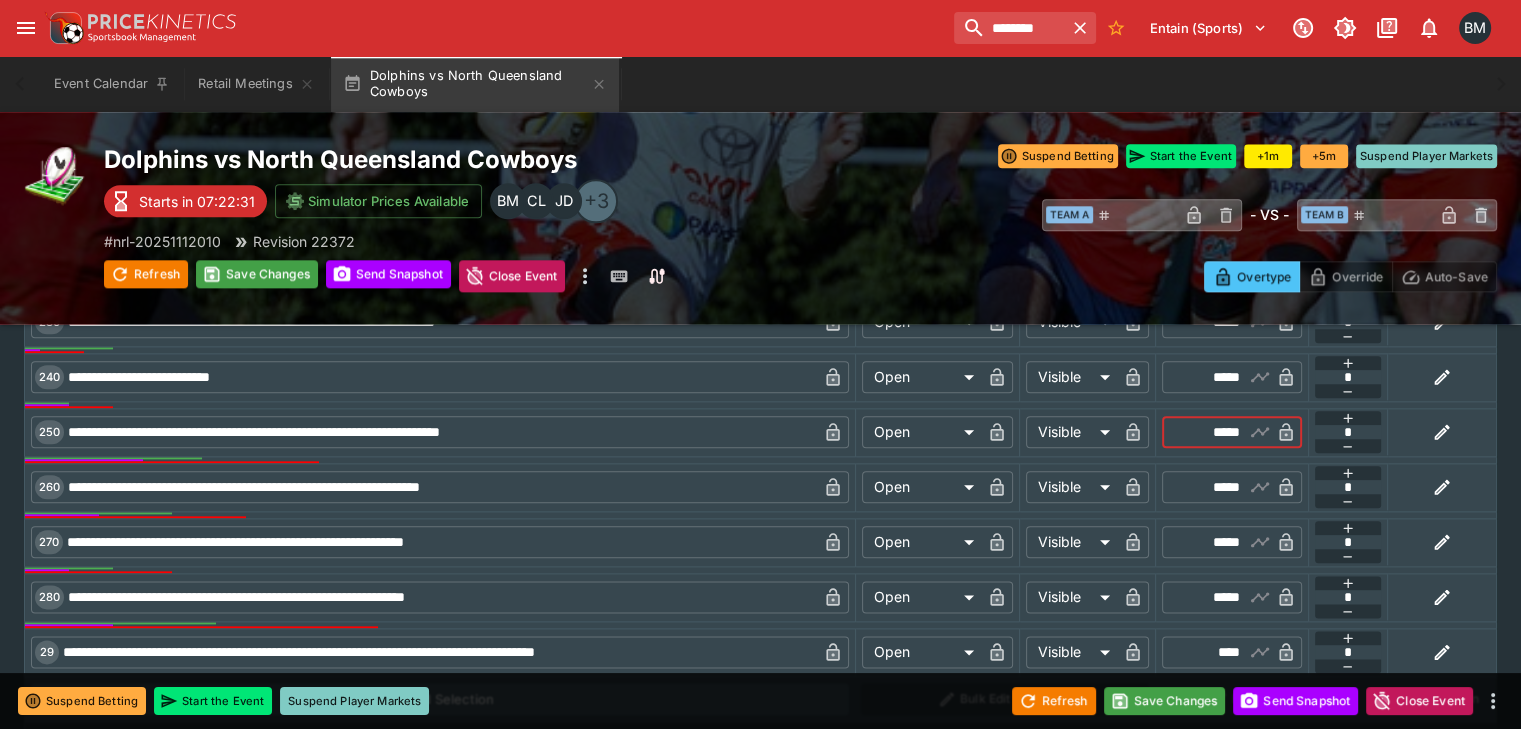 click on "*****" at bounding box center (1215, 432) 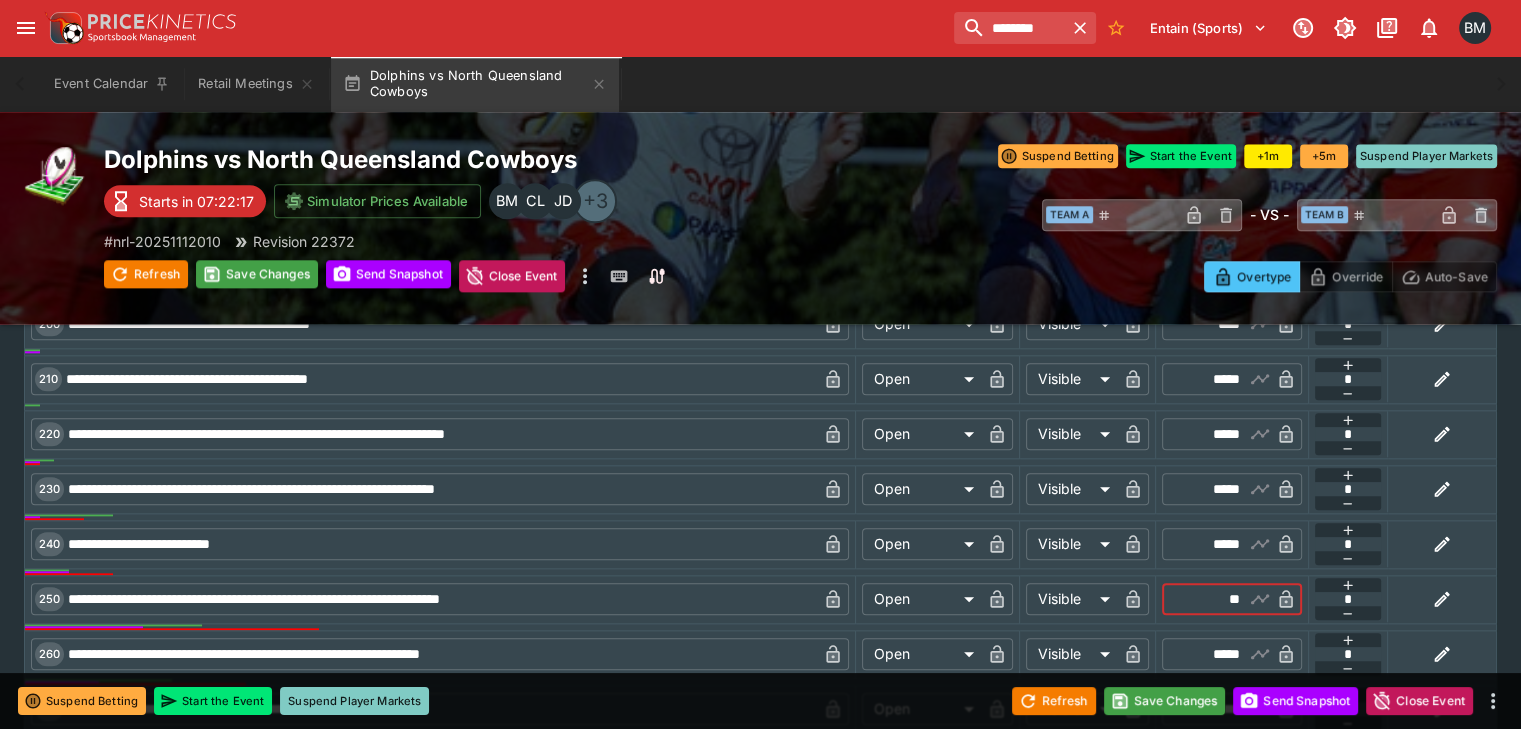scroll, scrollTop: 1951, scrollLeft: 0, axis: vertical 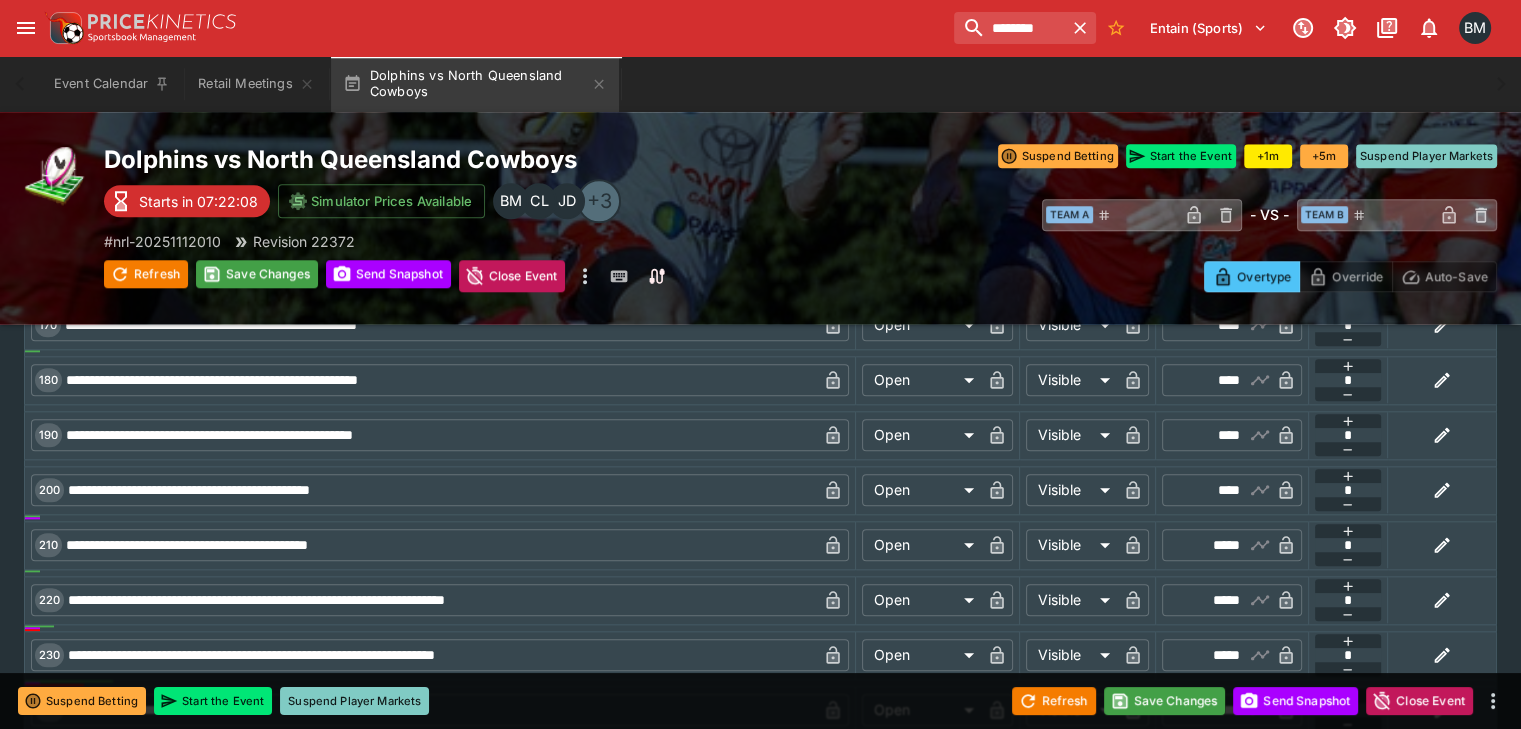 type on "*****" 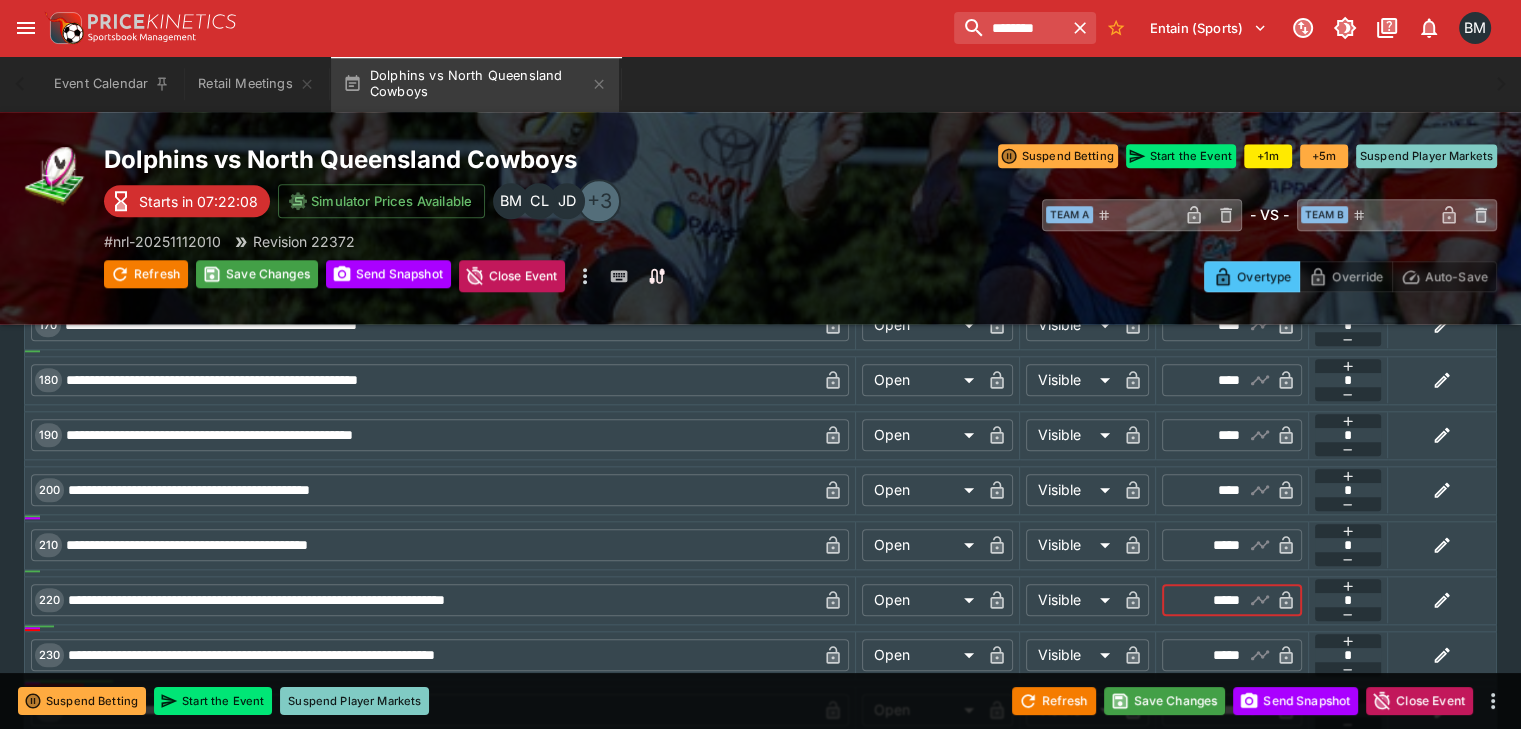 click on "*****" at bounding box center [1215, 600] 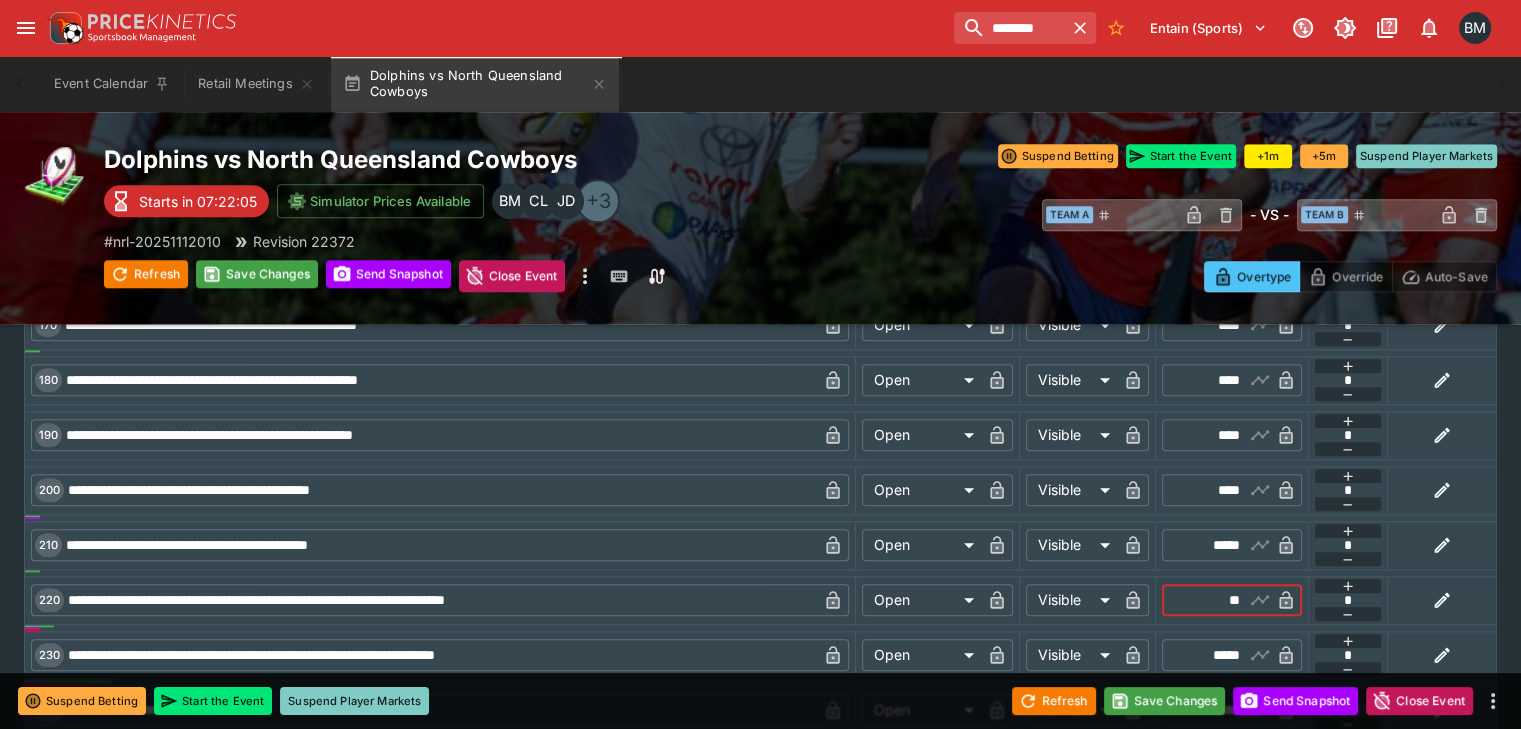 type on "*****" 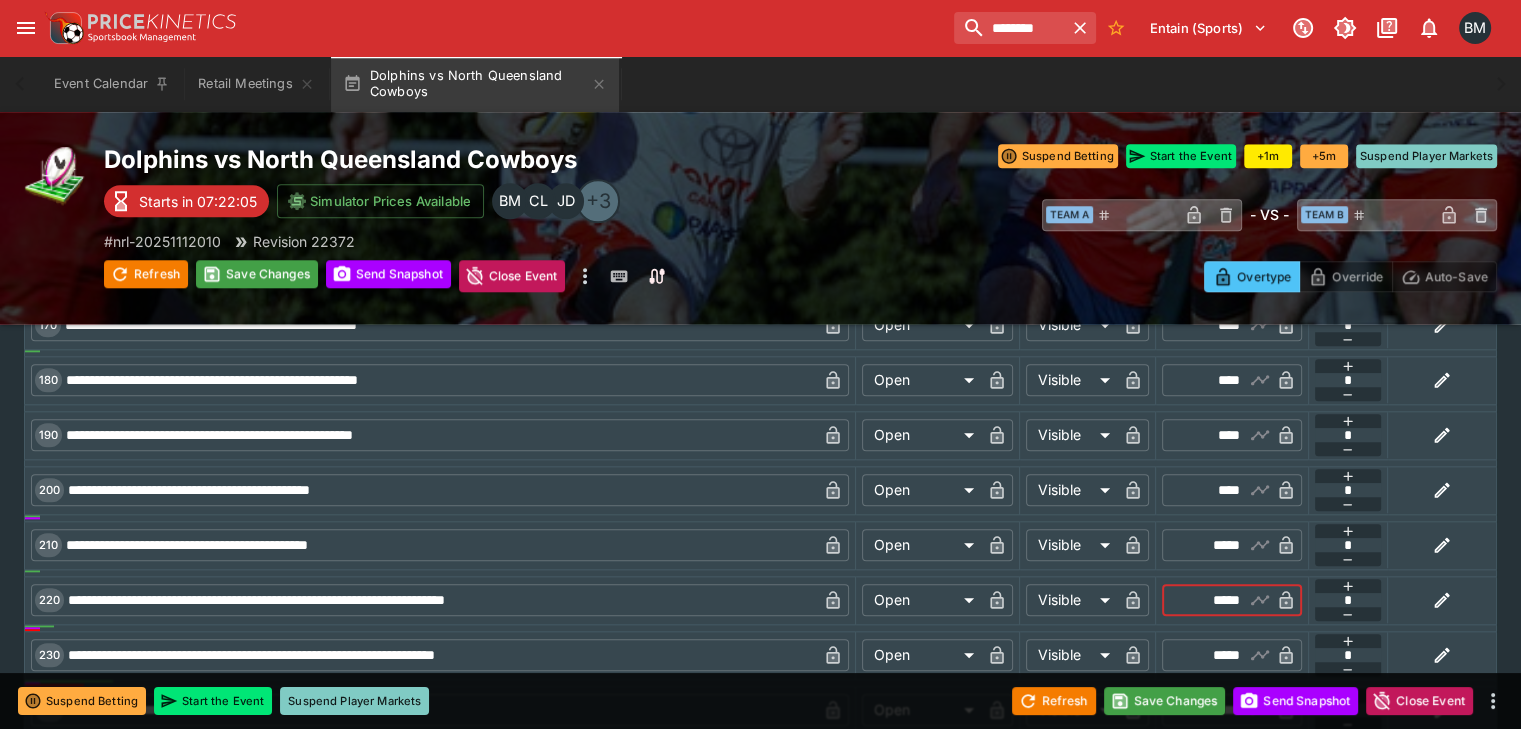 click on "*****" at bounding box center [1215, 545] 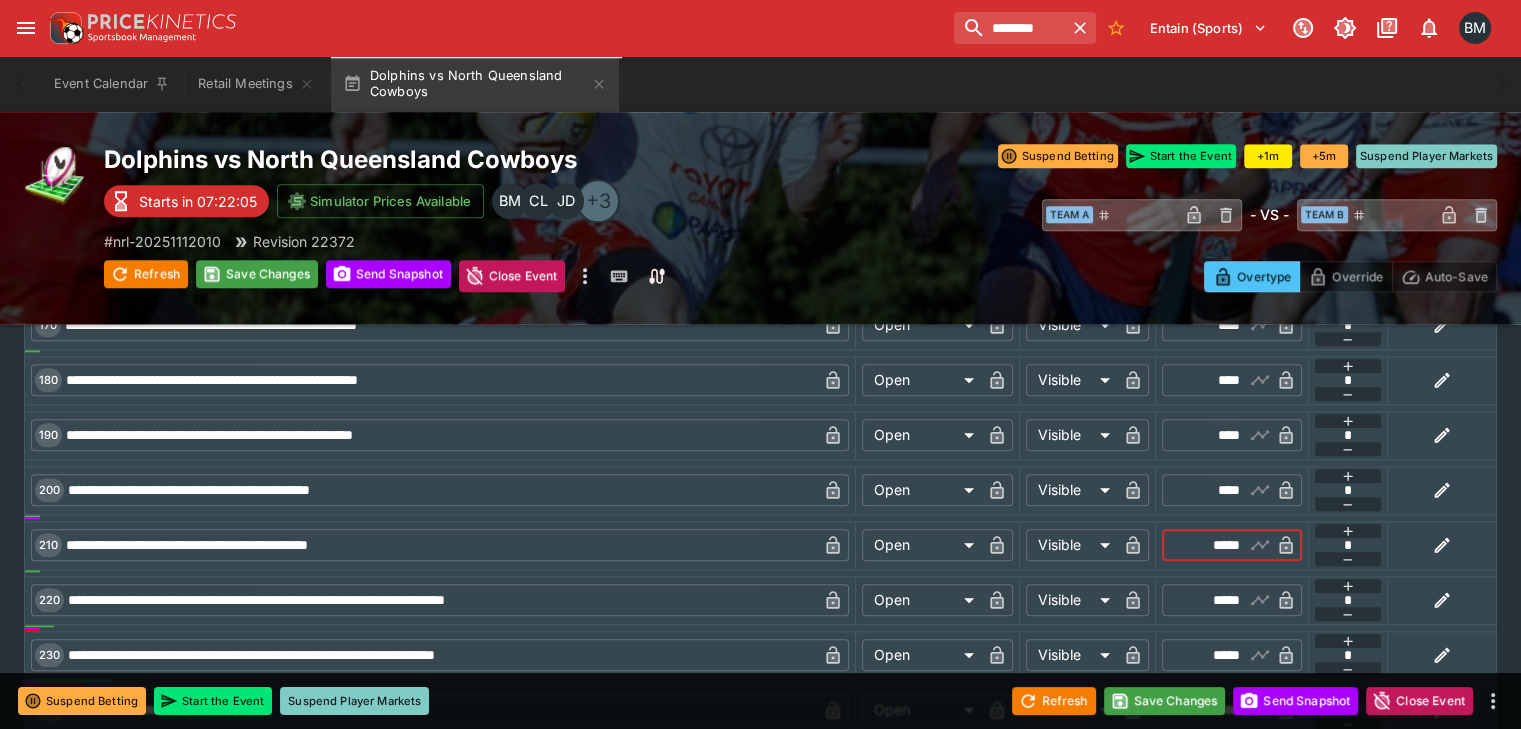 click on "*****" at bounding box center (1215, 545) 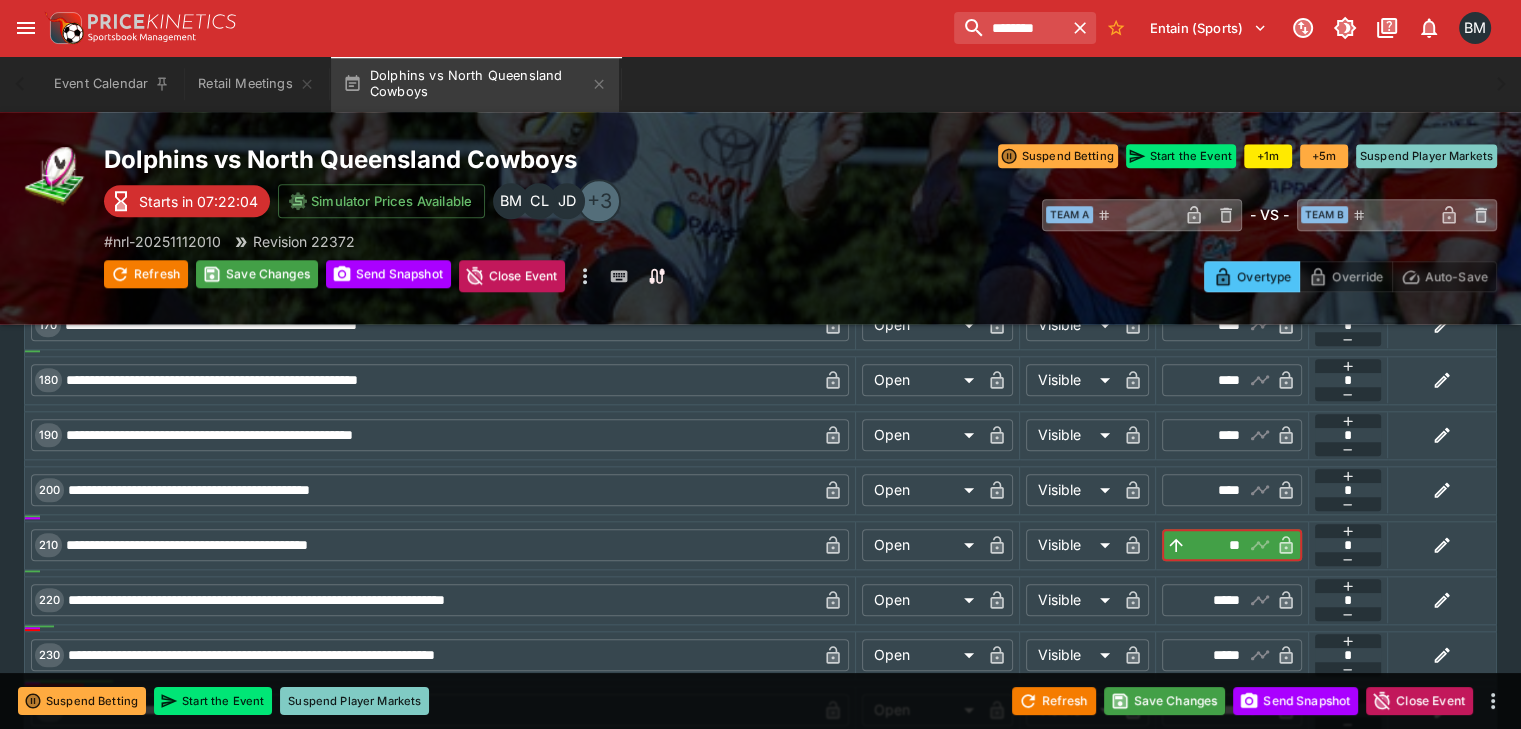 scroll, scrollTop: 1784, scrollLeft: 0, axis: vertical 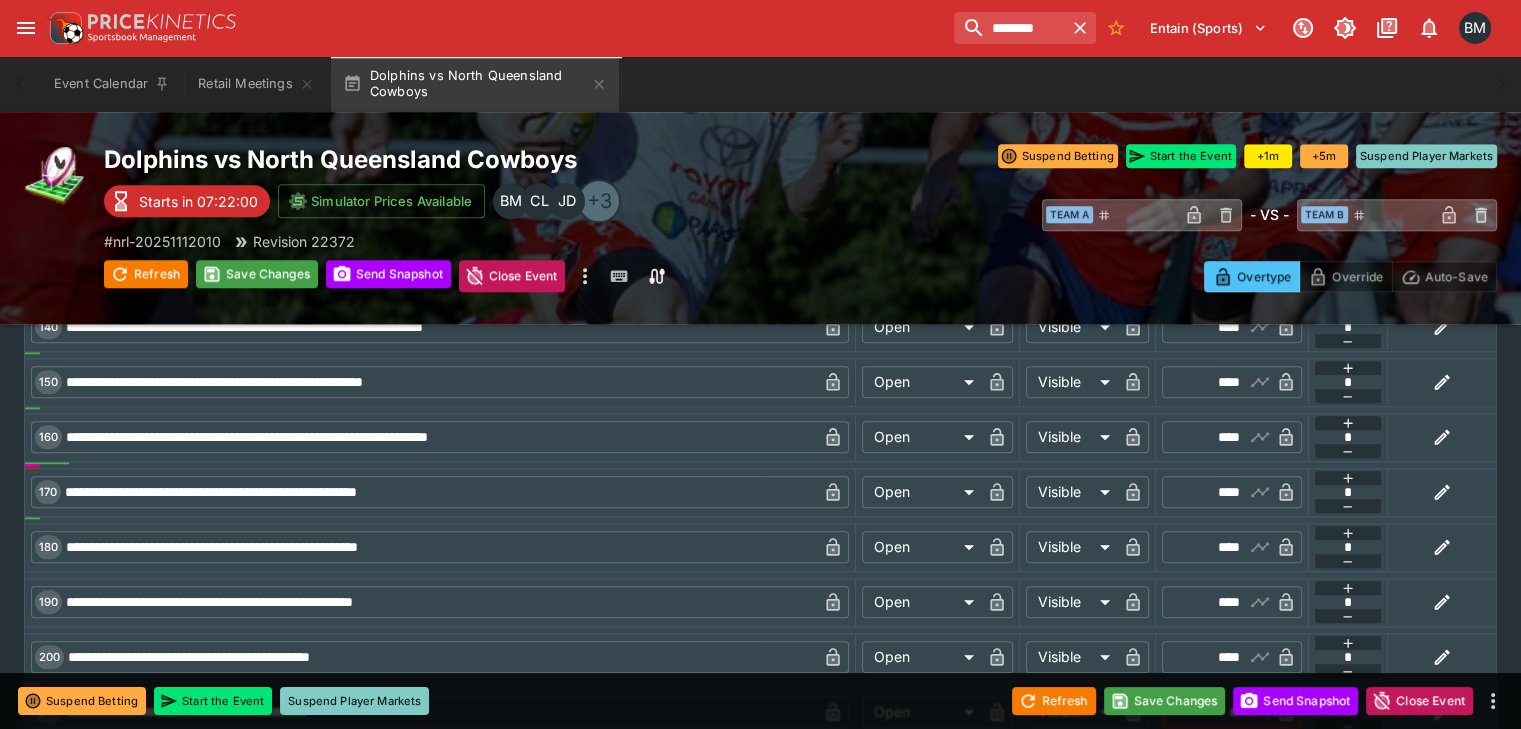 type on "*****" 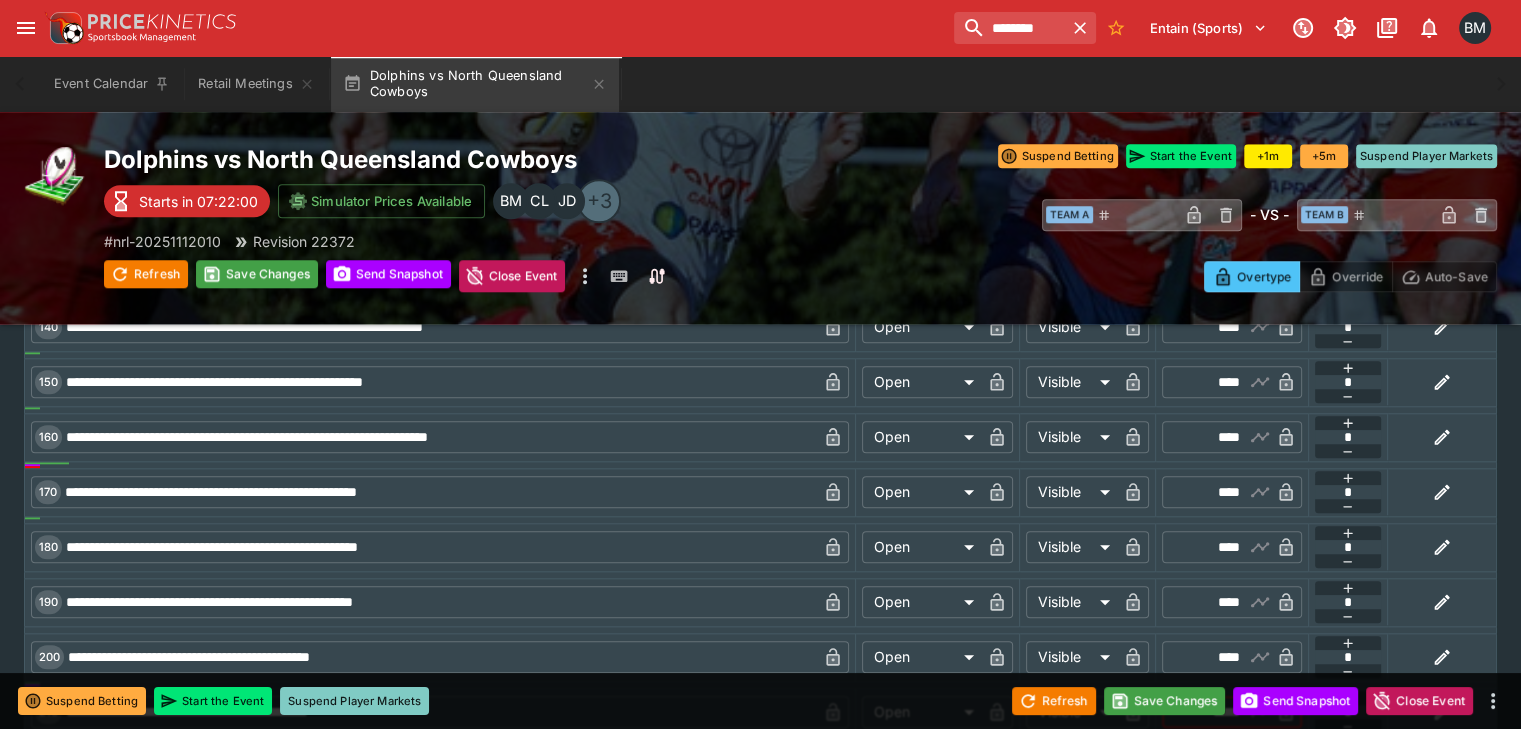 click on "****" at bounding box center (1215, 437) 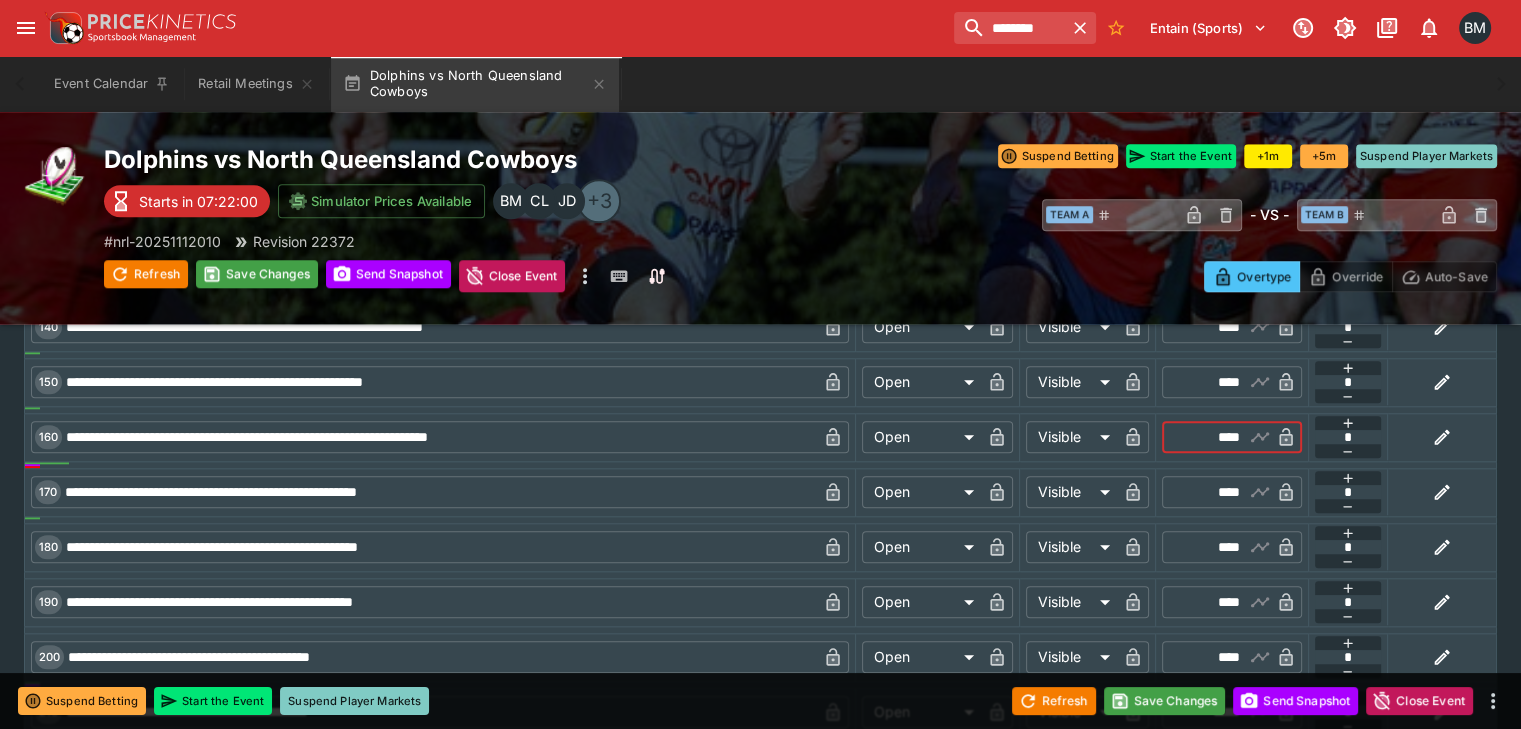 click on "****" at bounding box center (1215, 437) 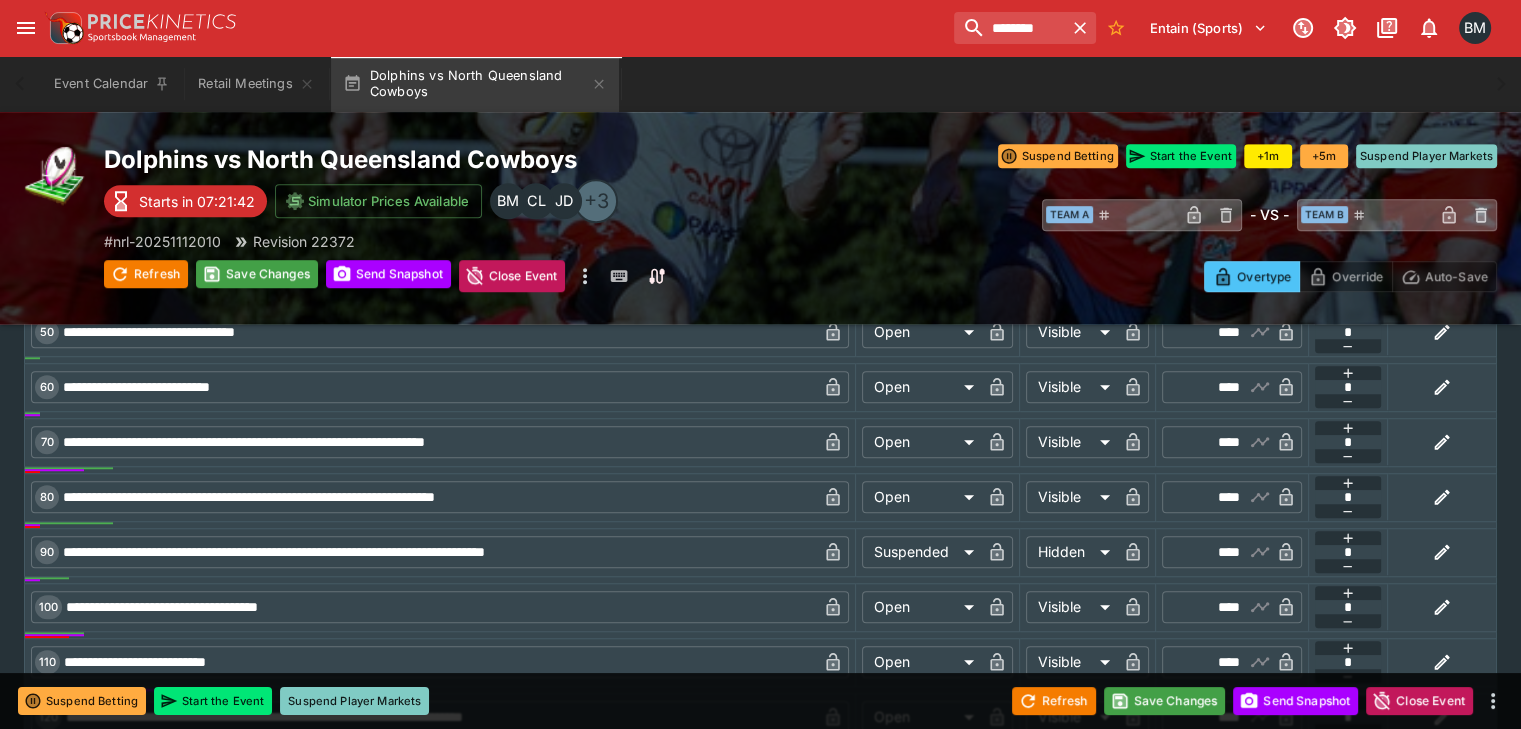 scroll, scrollTop: 1451, scrollLeft: 0, axis: vertical 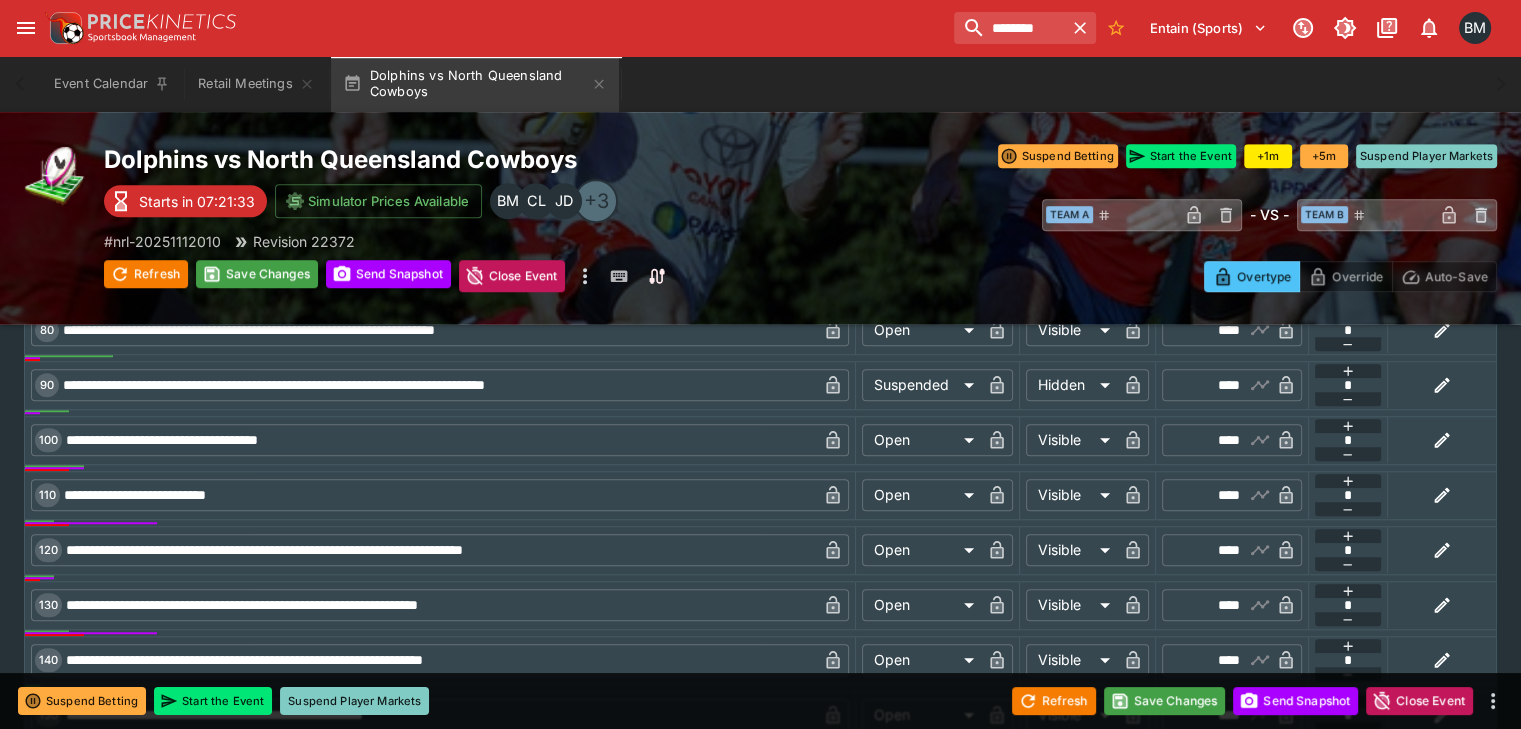 type on "****" 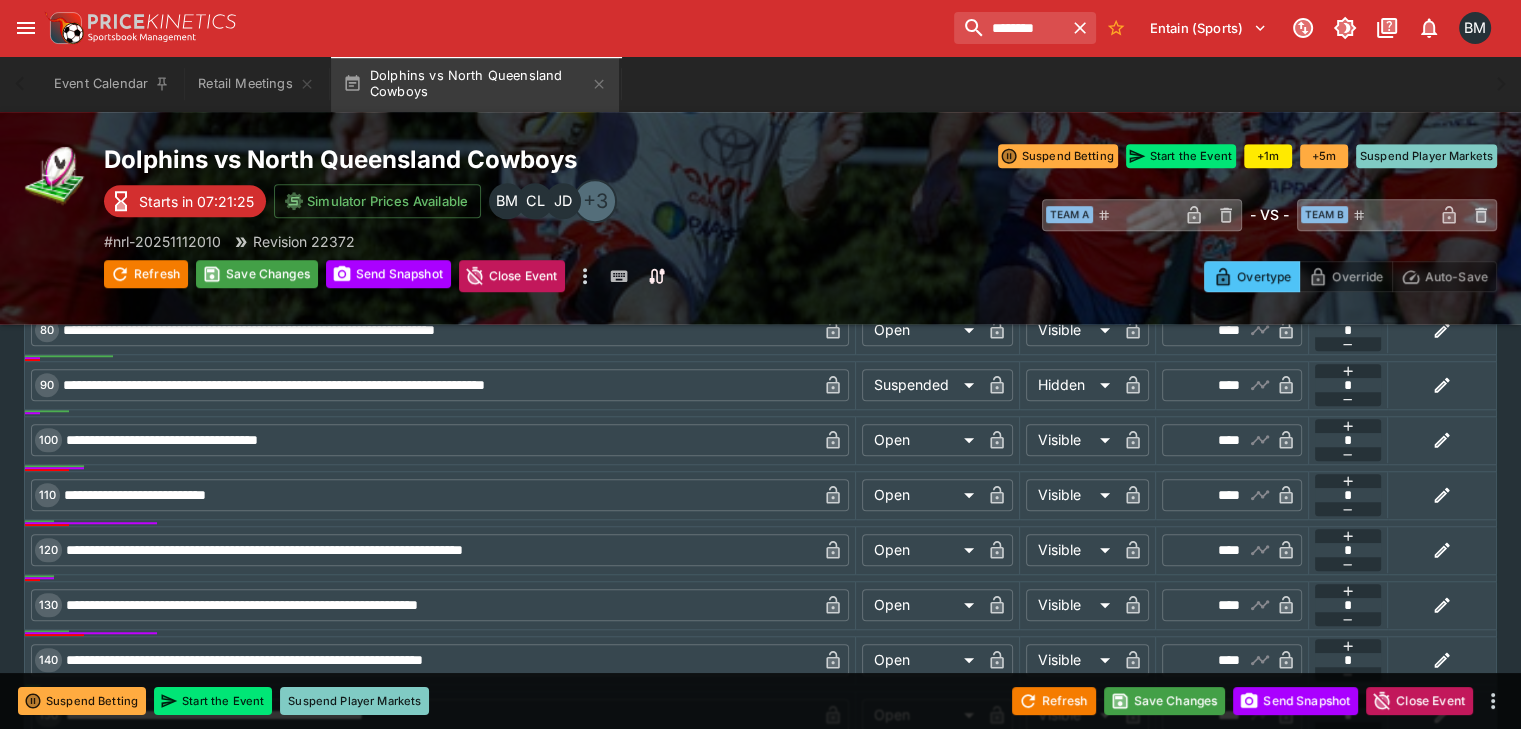 click on "****" at bounding box center (1215, 550) 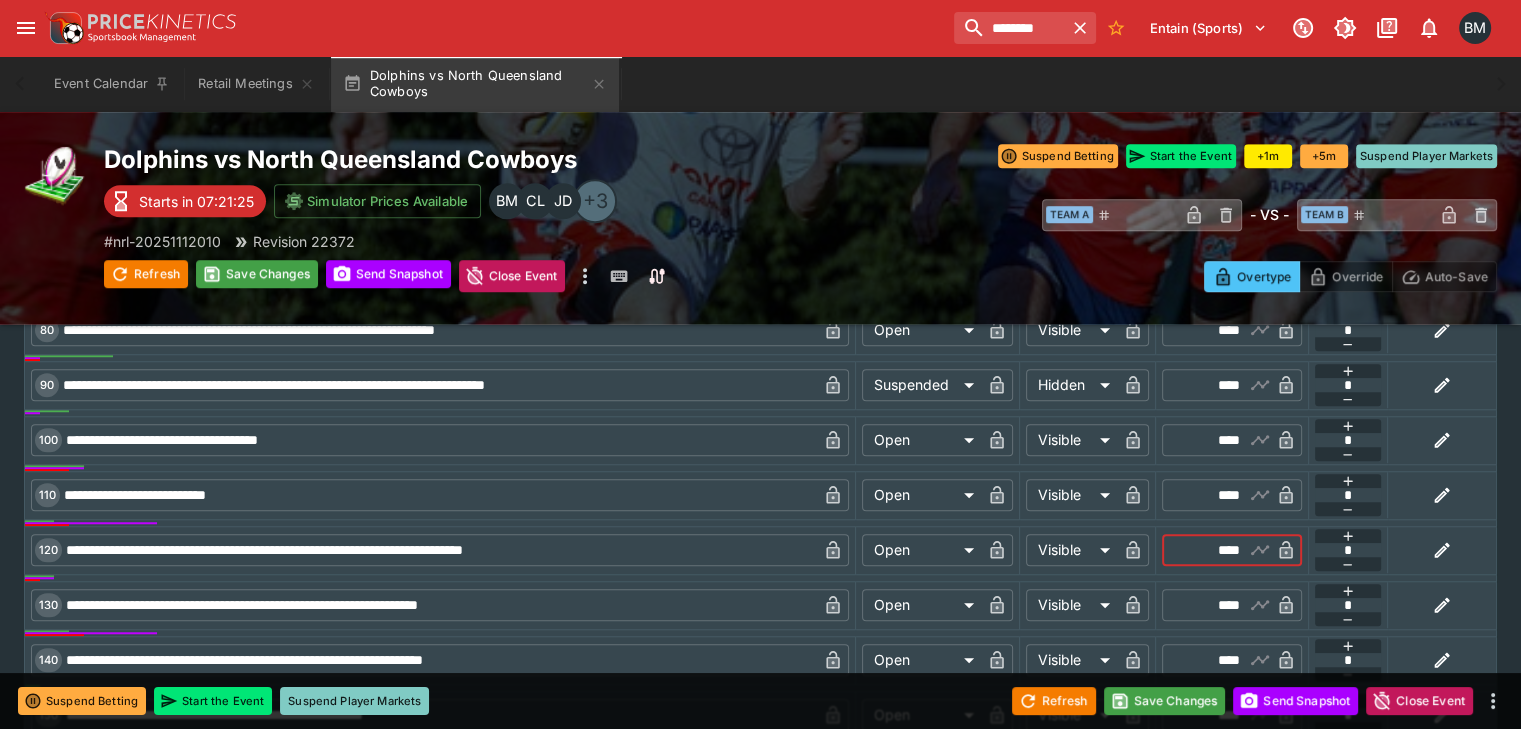 click on "****" at bounding box center (1215, 550) 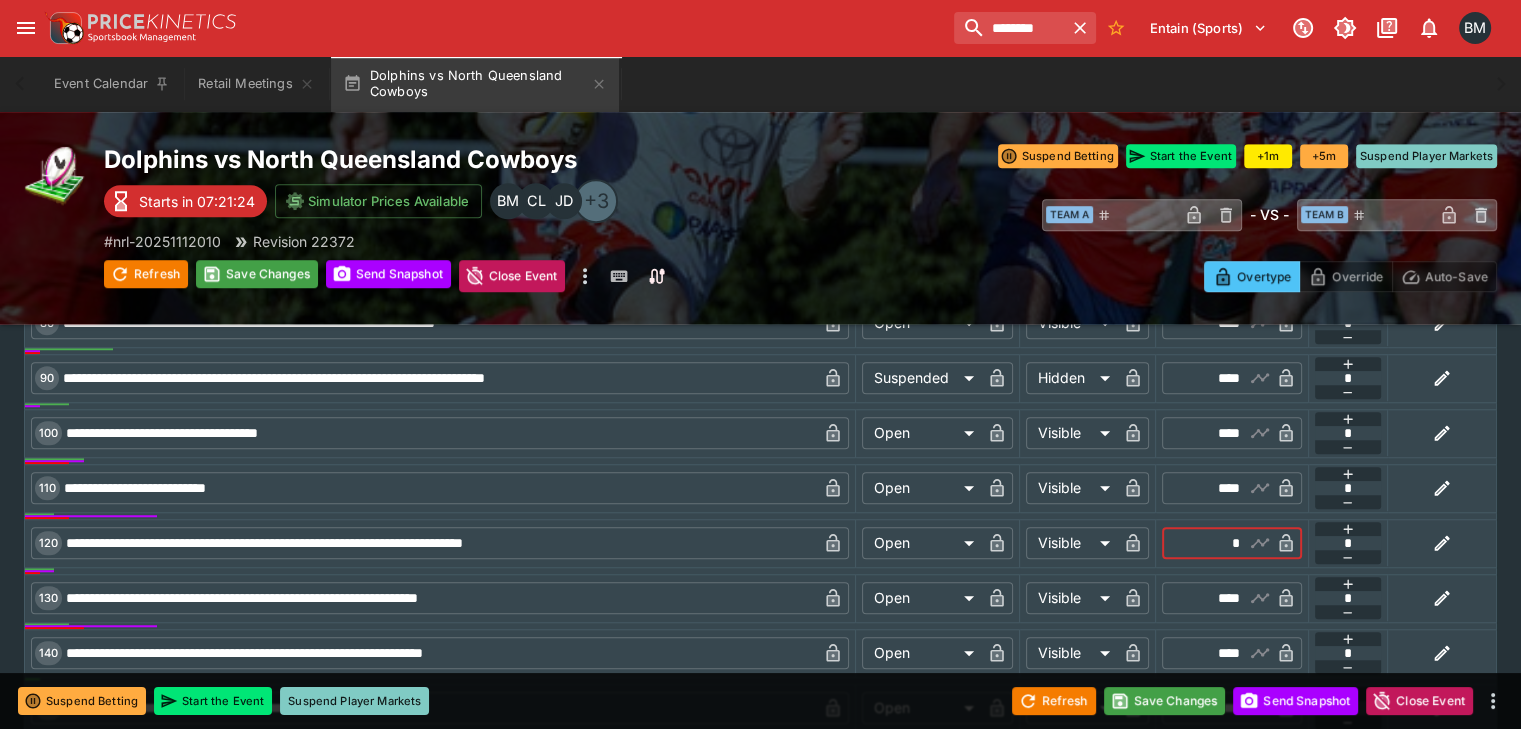 scroll, scrollTop: 1951, scrollLeft: 0, axis: vertical 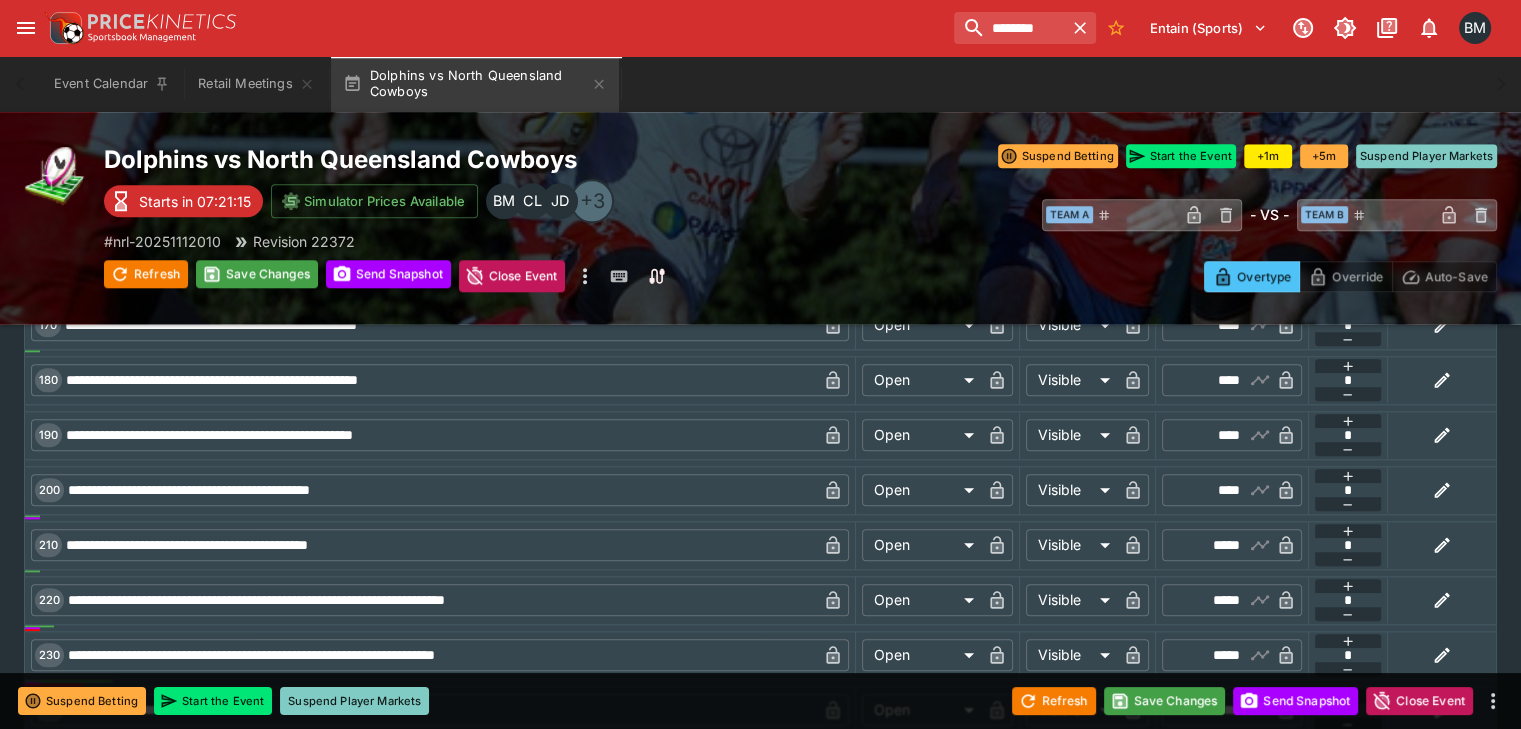 type on "****" 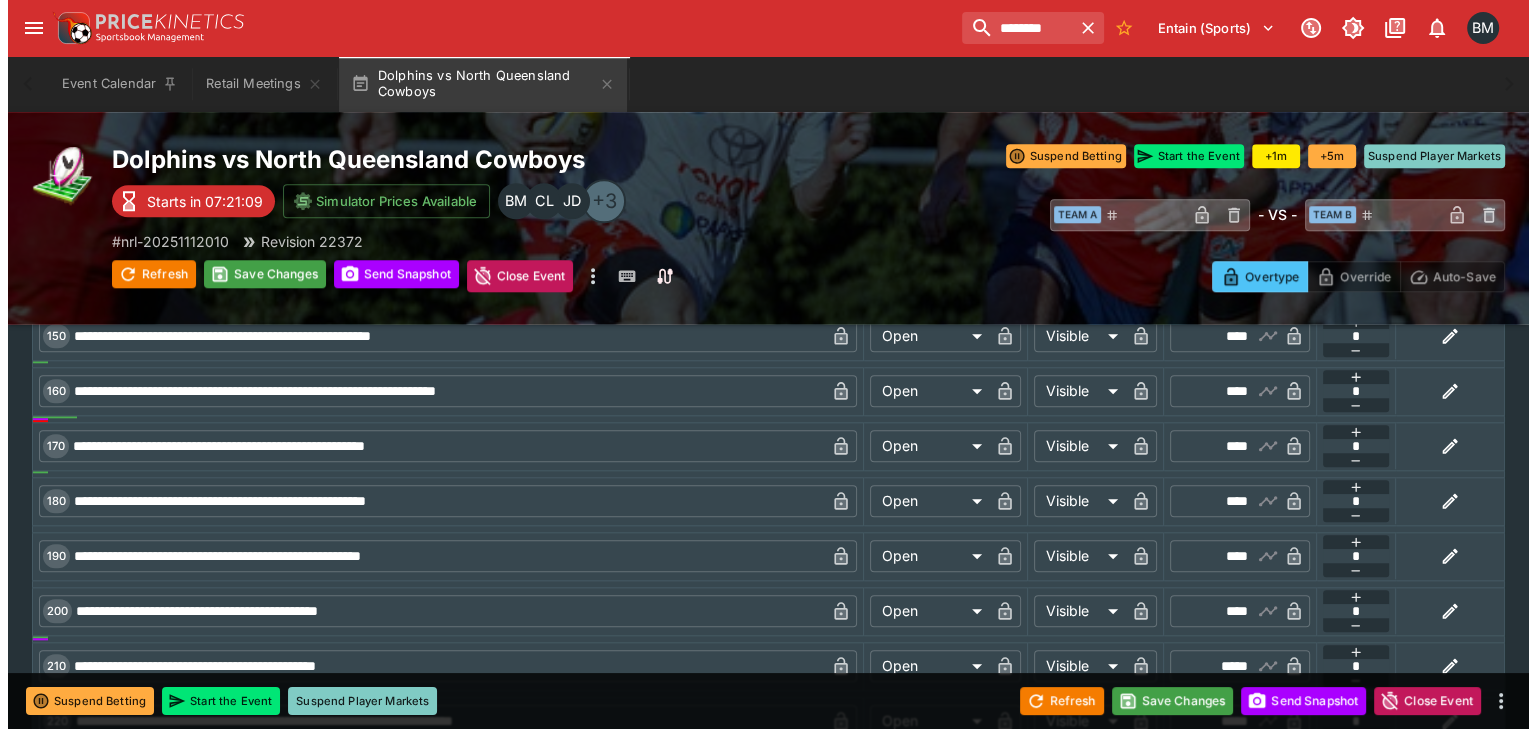 scroll, scrollTop: 1951, scrollLeft: 0, axis: vertical 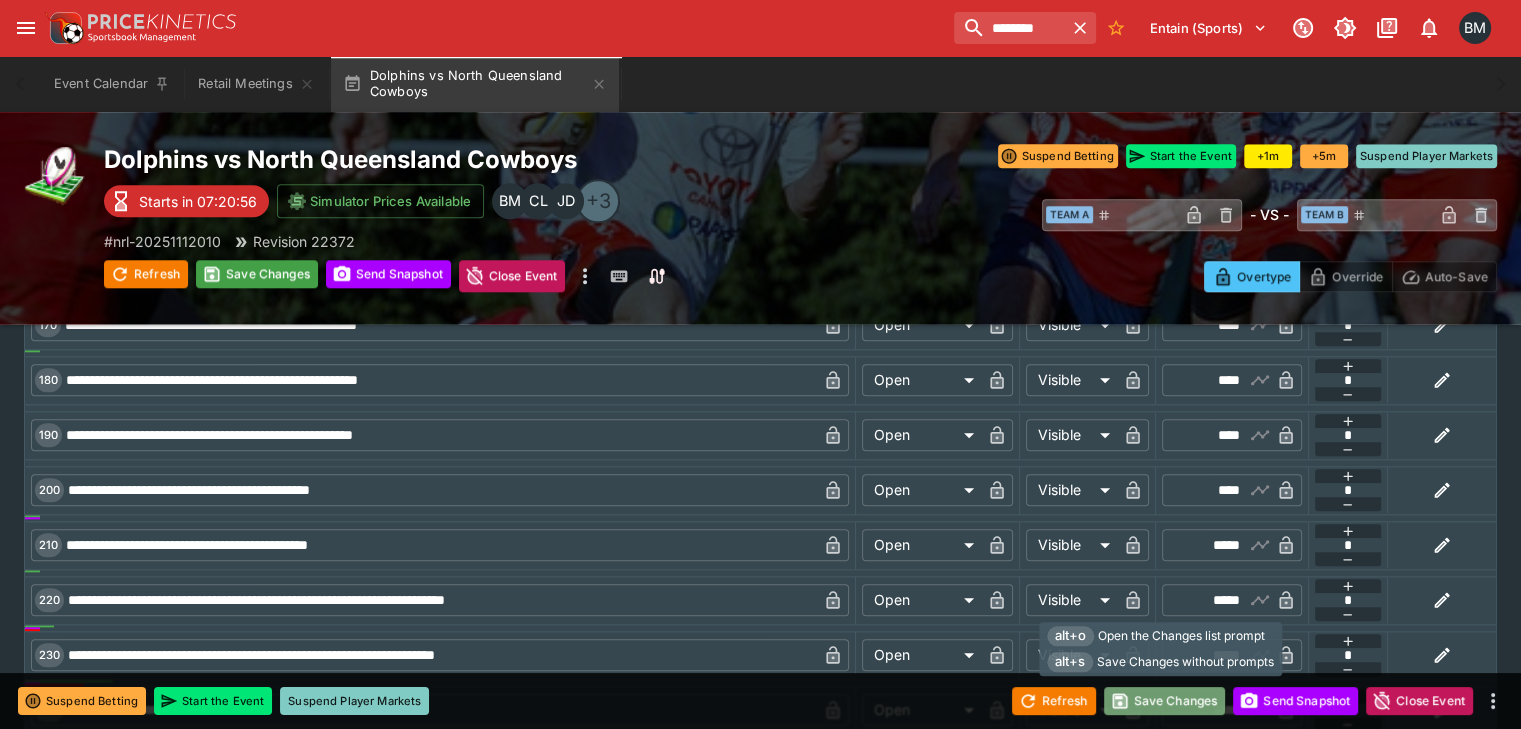 click on "Save Changes" at bounding box center [1165, 701] 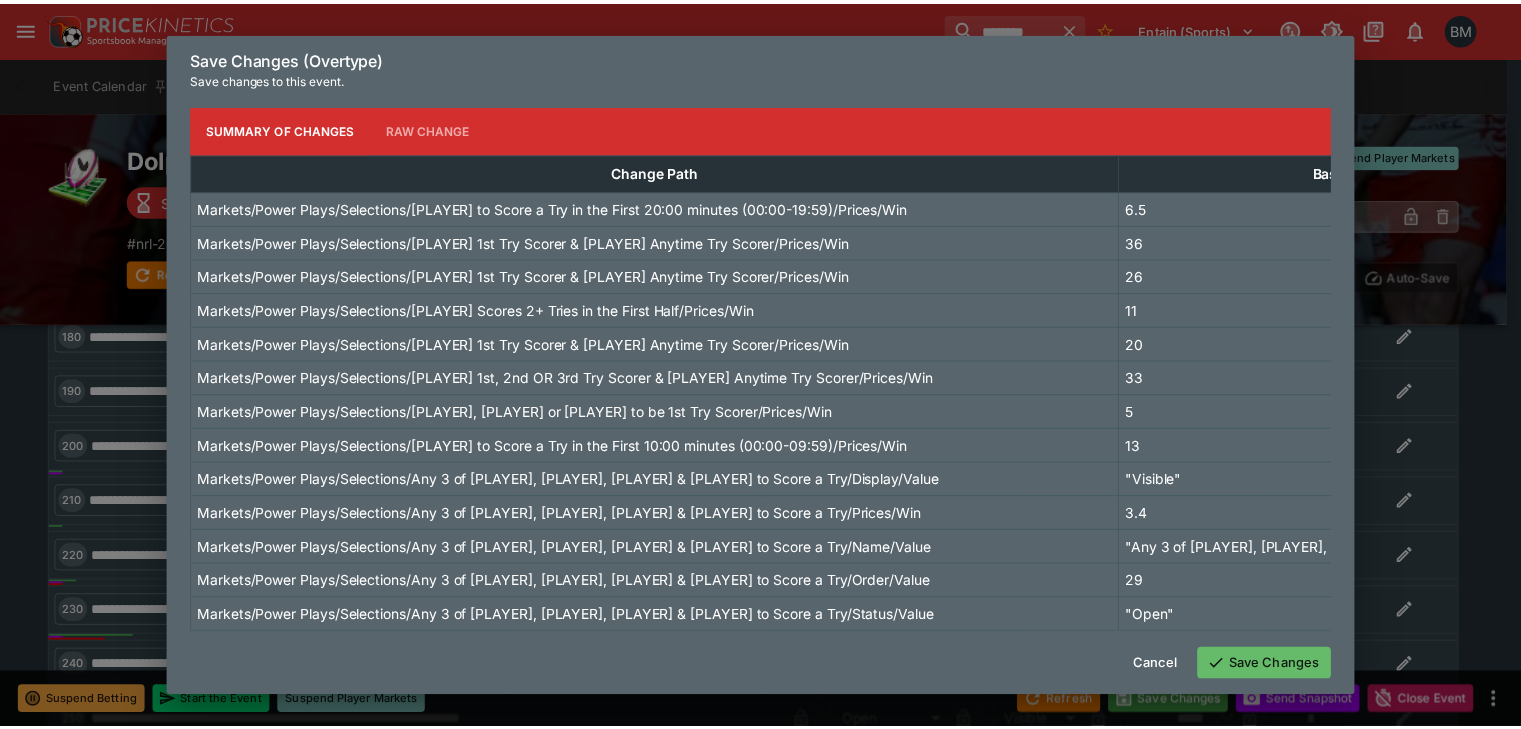 scroll, scrollTop: 69, scrollLeft: 0, axis: vertical 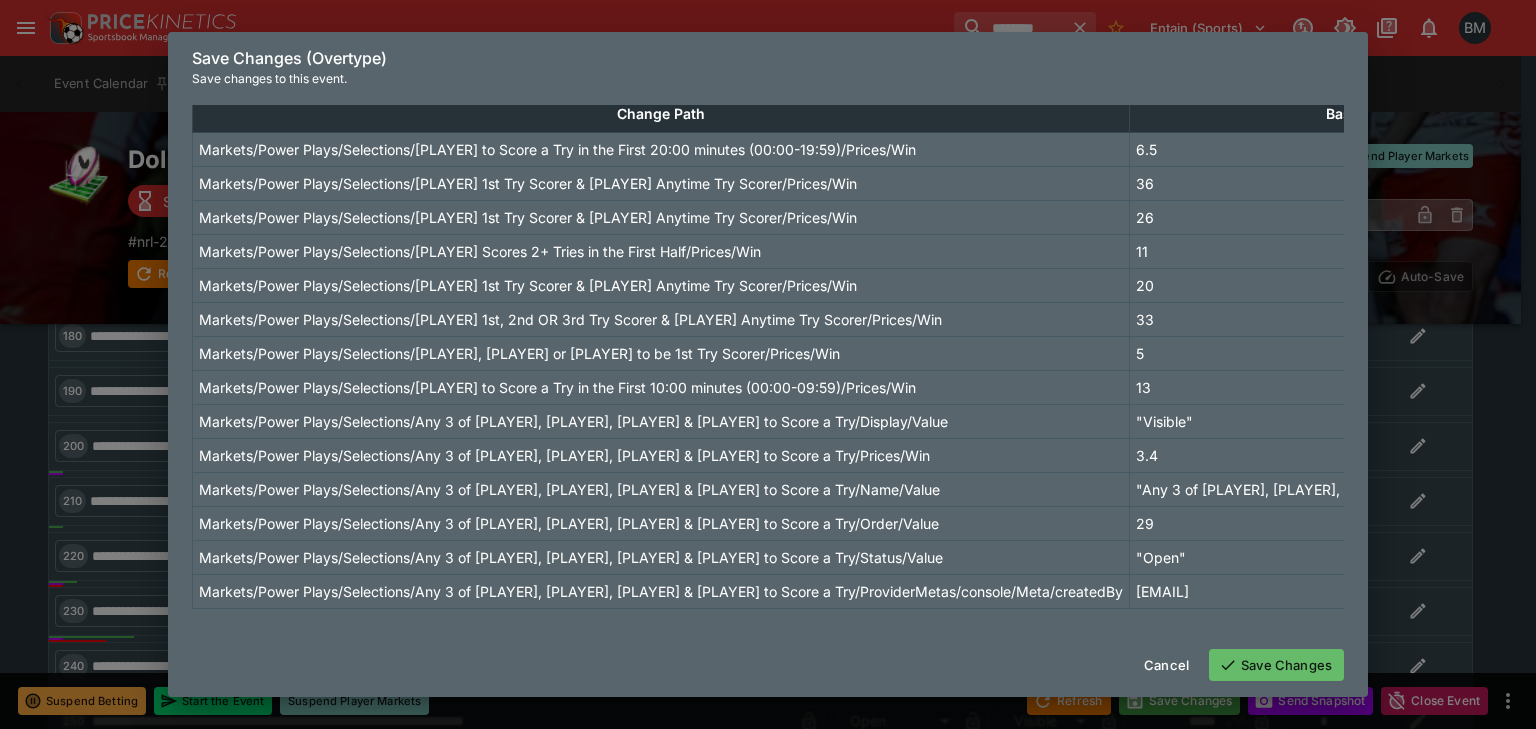 click on "Save Changes" at bounding box center [1276, 665] 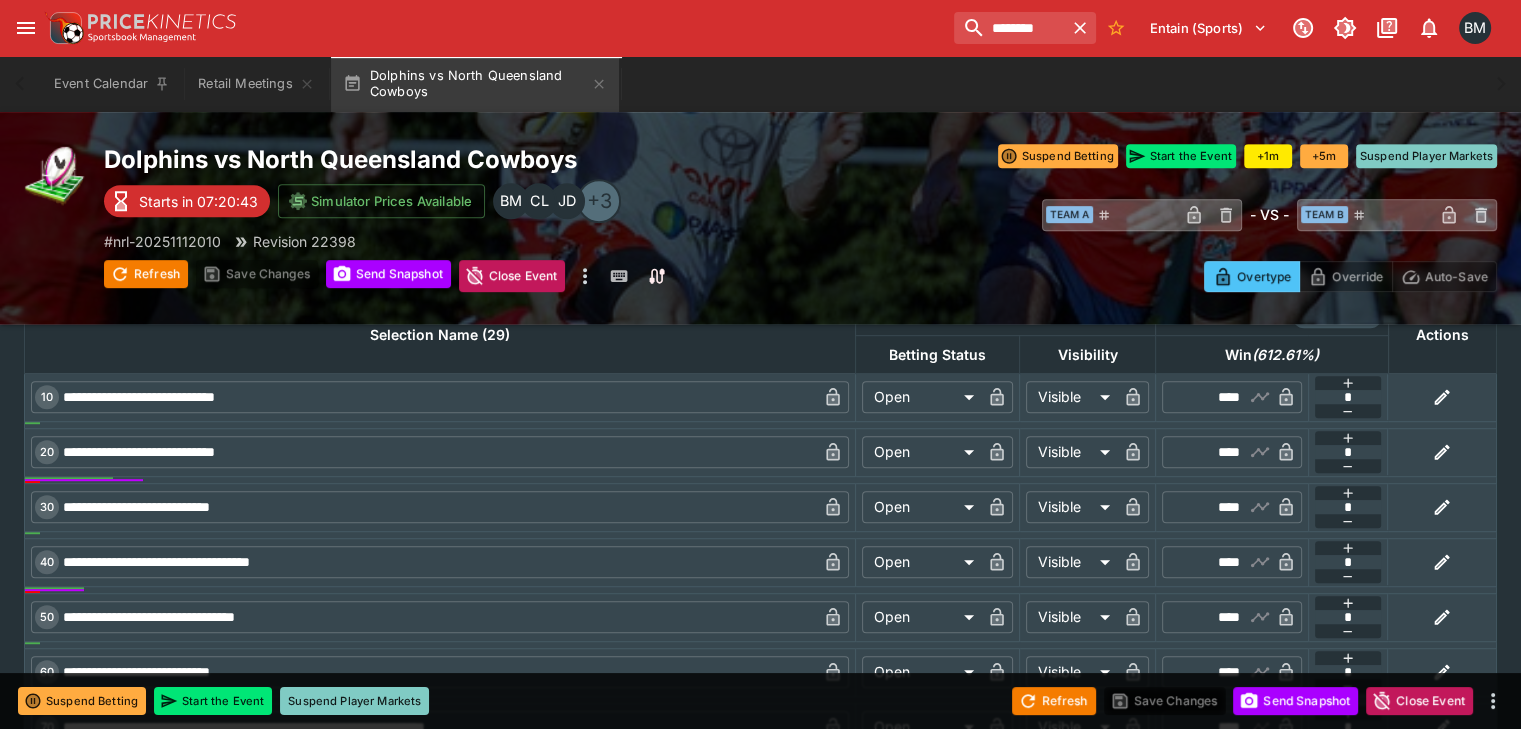 scroll, scrollTop: 832, scrollLeft: 0, axis: vertical 